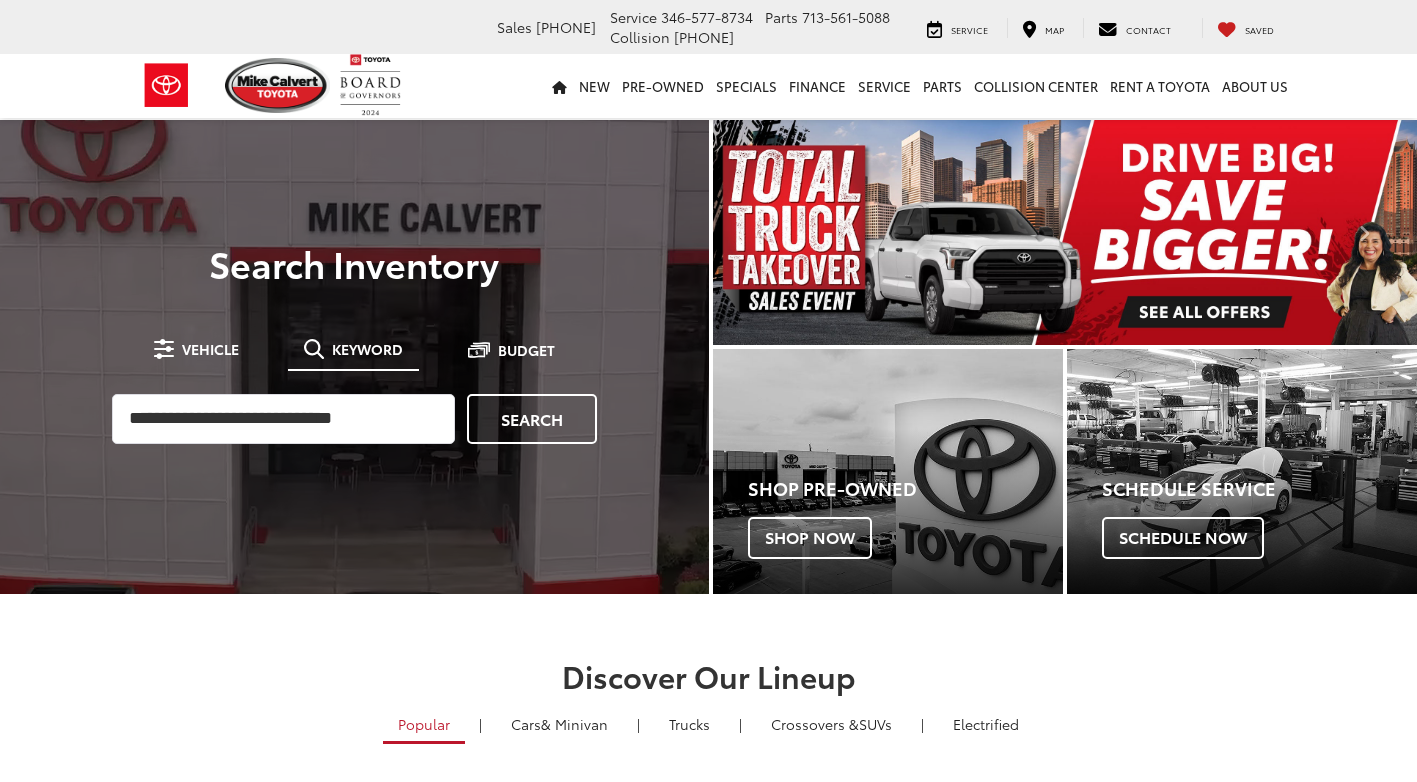 scroll, scrollTop: 0, scrollLeft: 0, axis: both 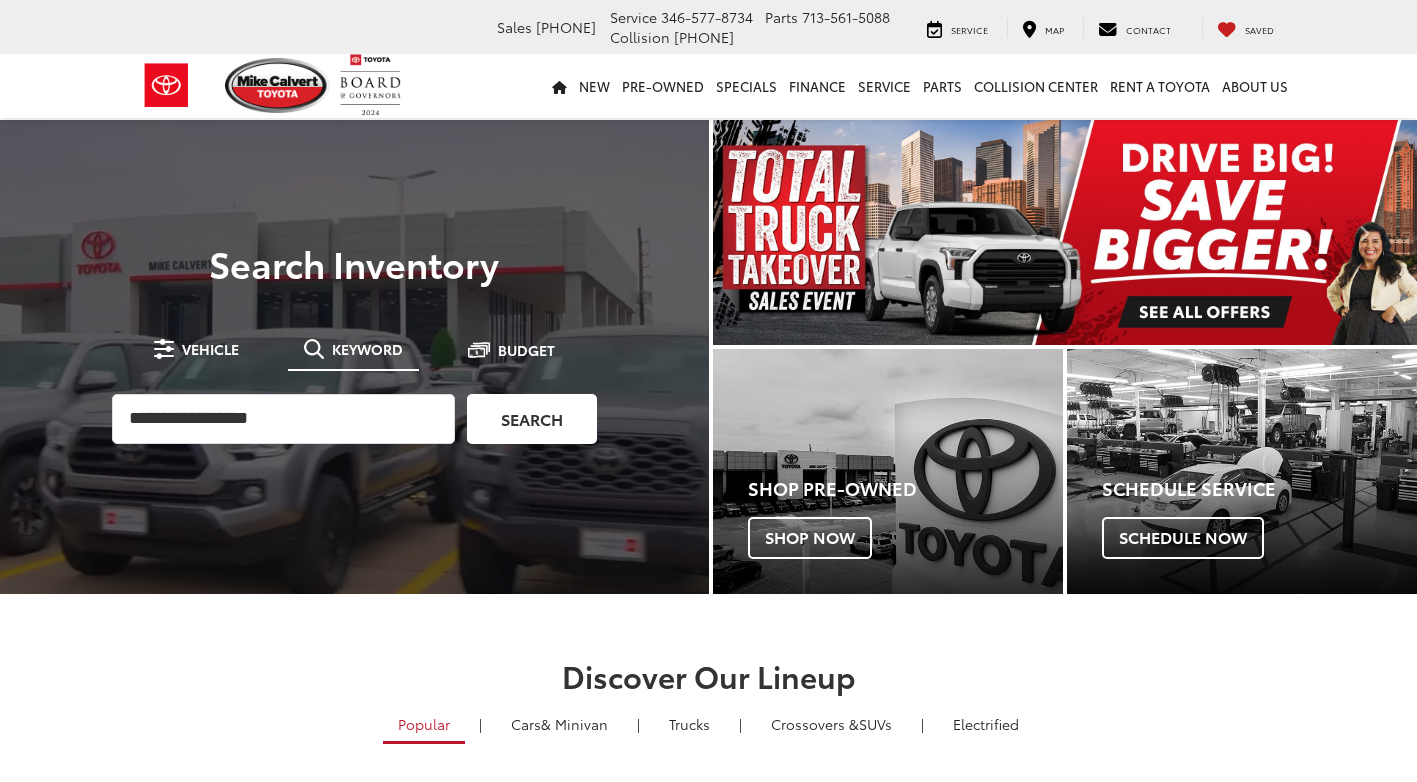 type on "**********" 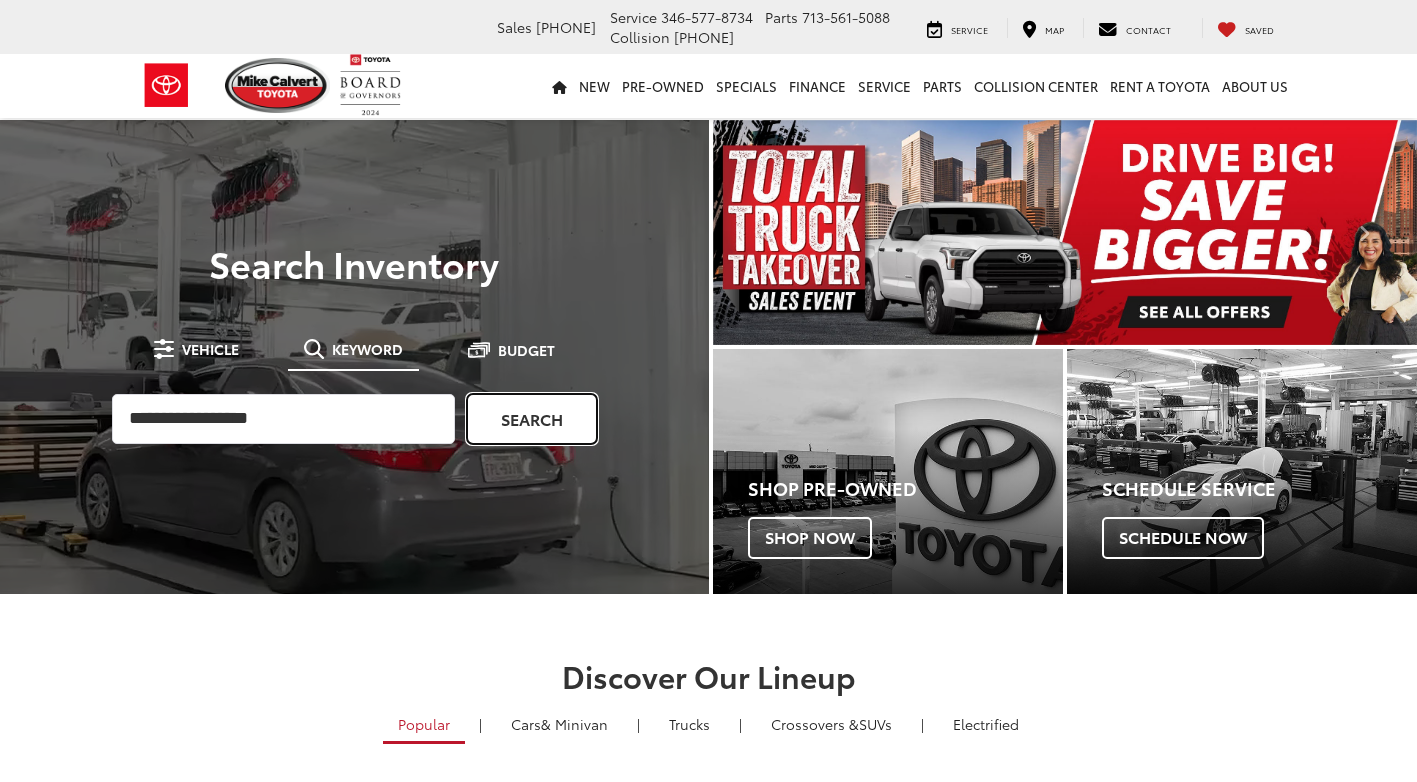 click on "Search" at bounding box center [532, 419] 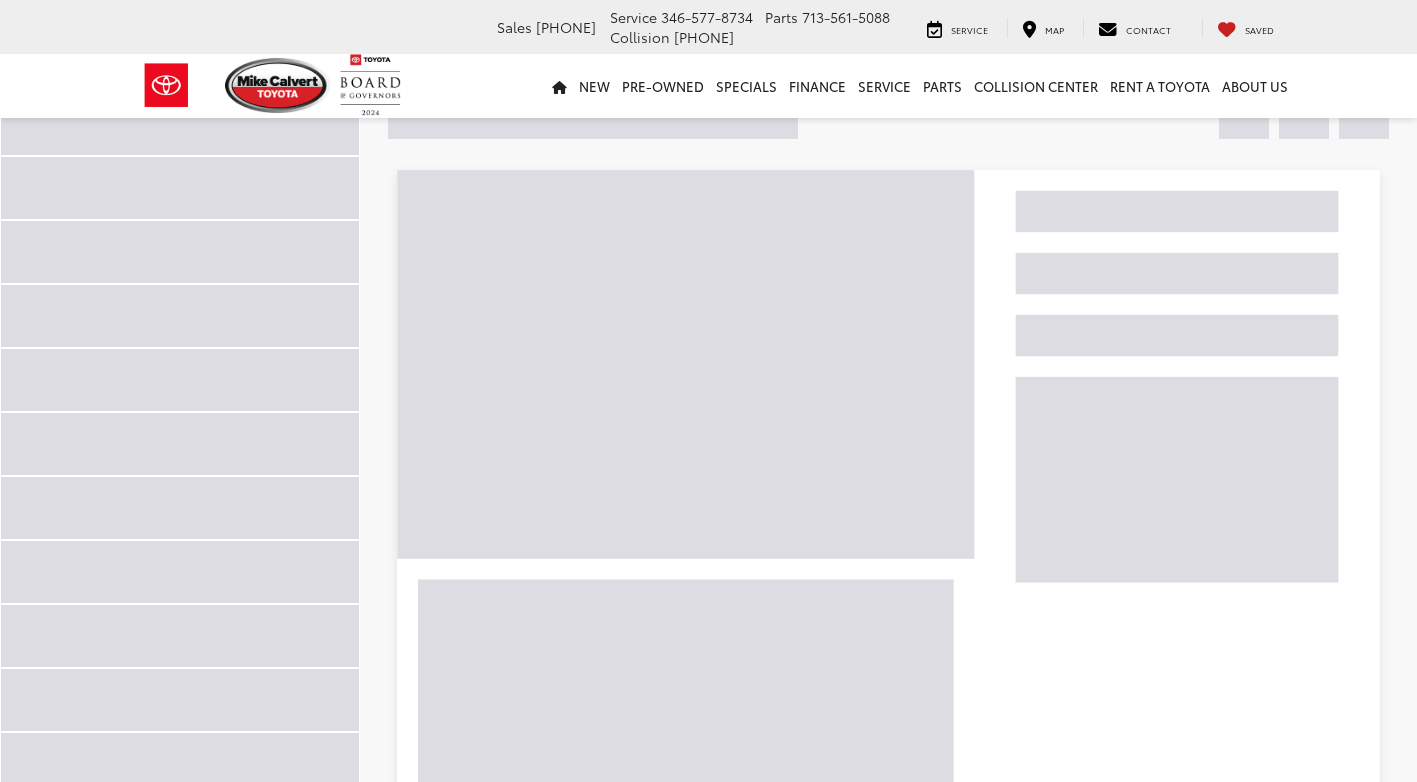 scroll, scrollTop: 122, scrollLeft: 0, axis: vertical 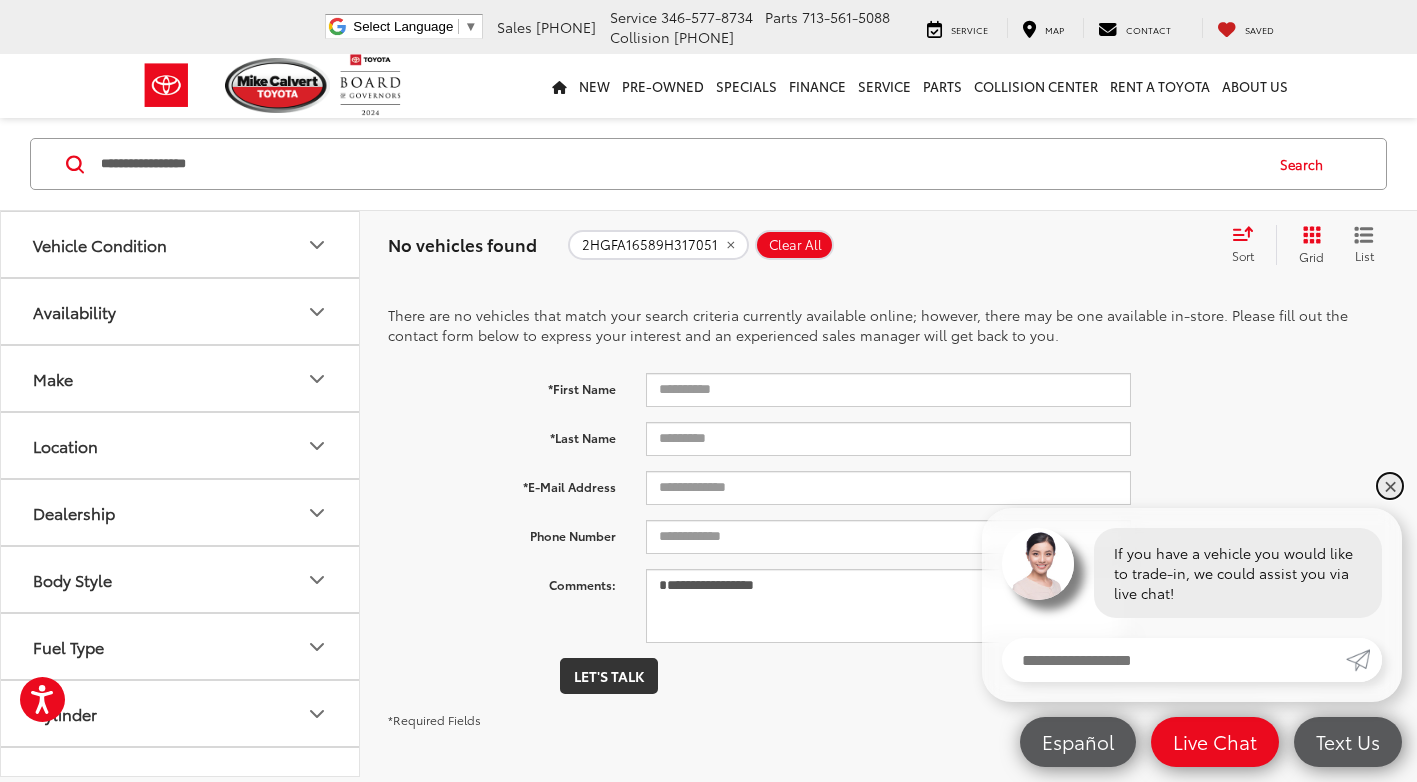 click on "✕" at bounding box center [1390, 486] 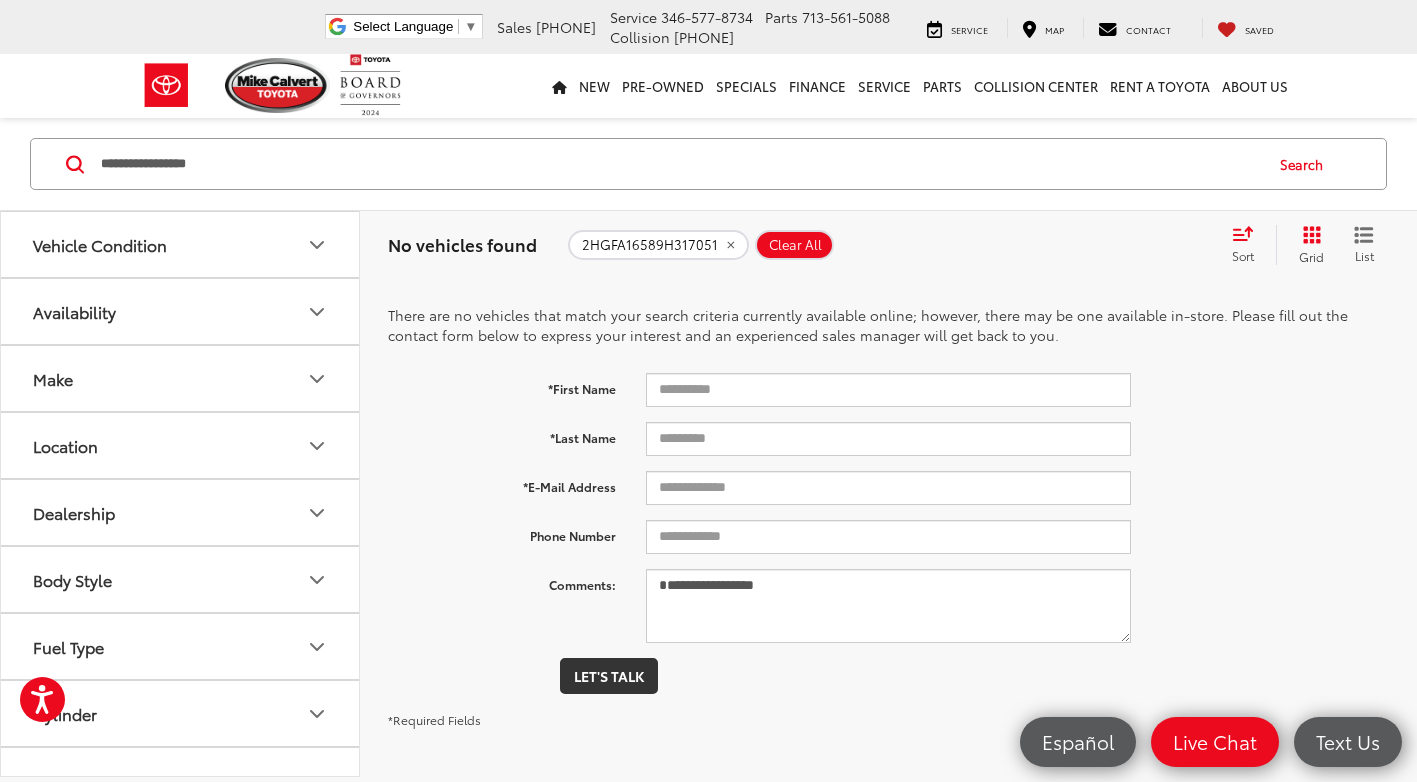 click on "2HGFA16589H317051" 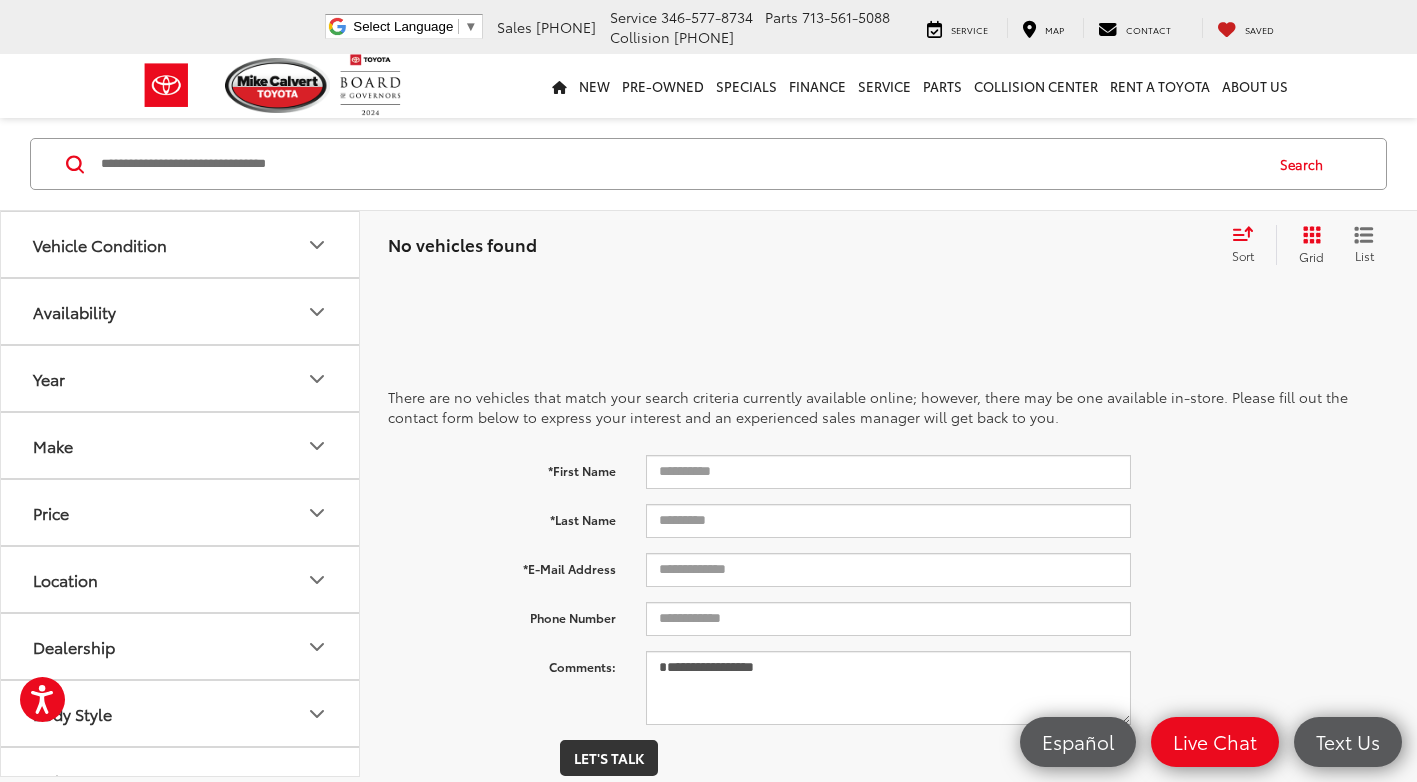 scroll, scrollTop: 0, scrollLeft: 0, axis: both 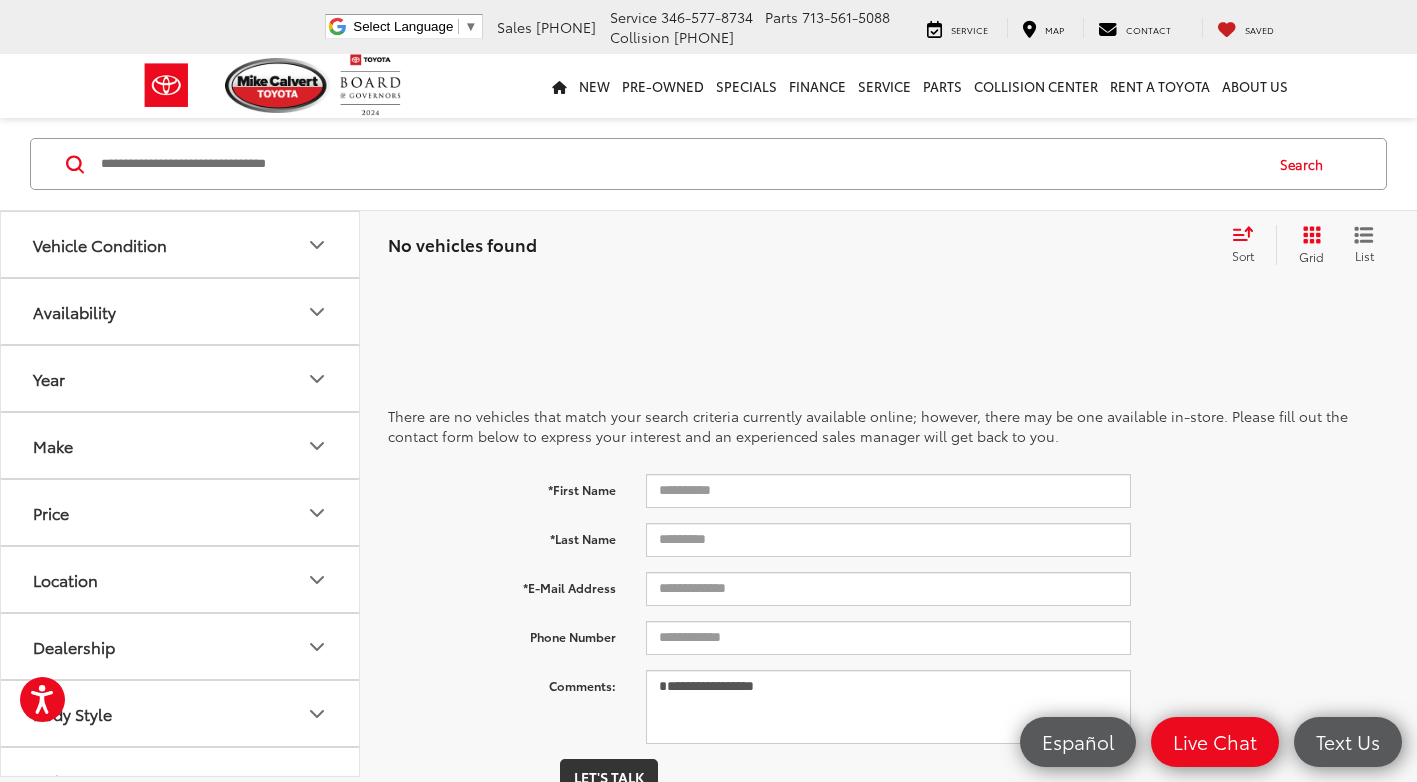 click at bounding box center [680, 164] 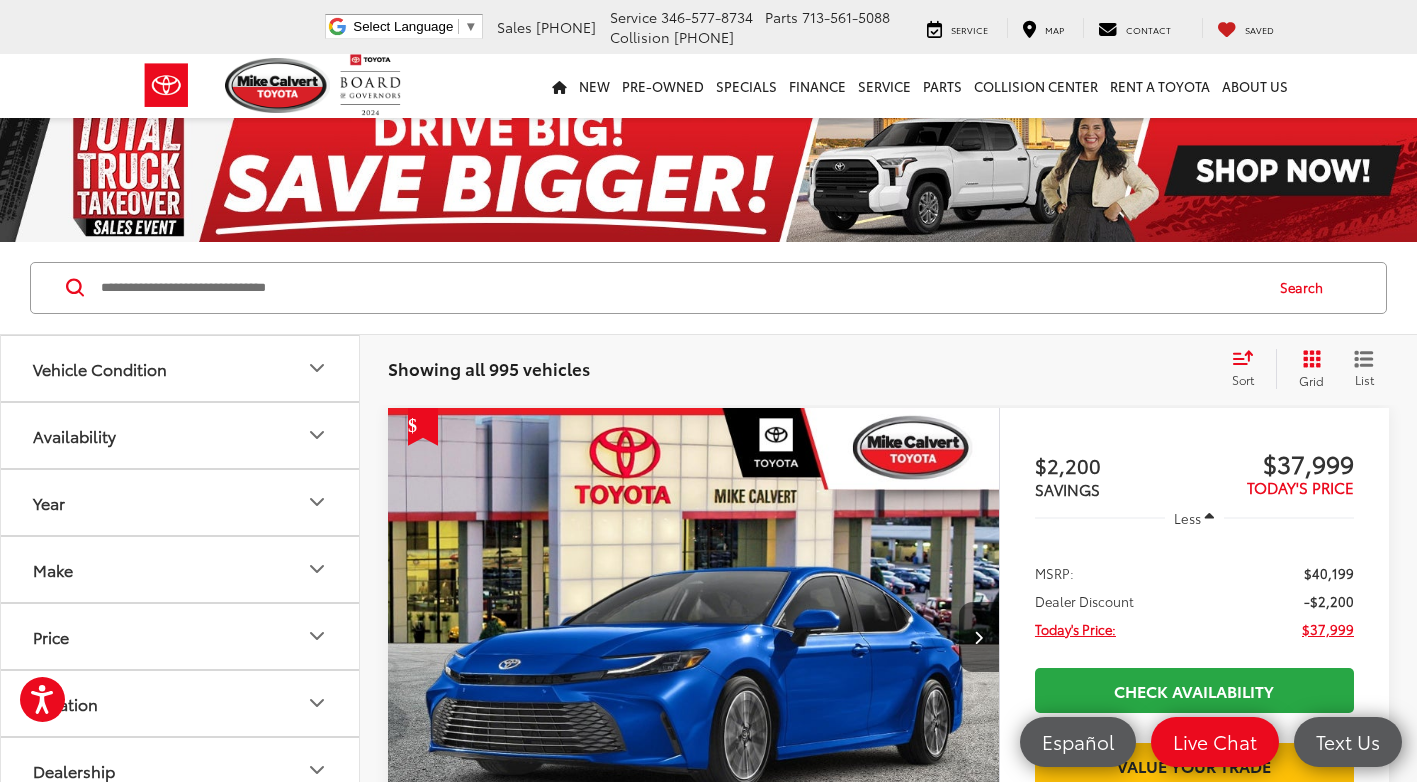 click at bounding box center (680, 288) 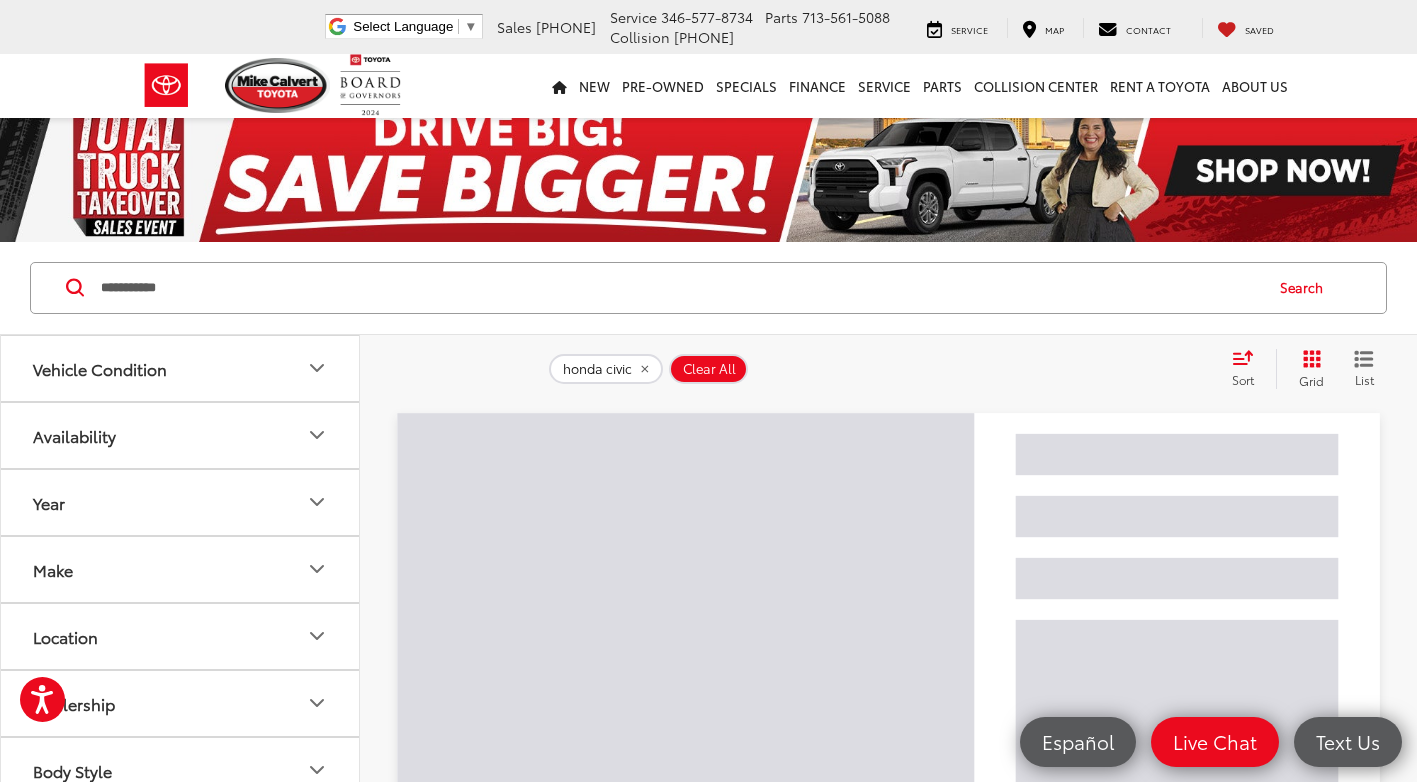 click on "Search" at bounding box center [1306, 288] 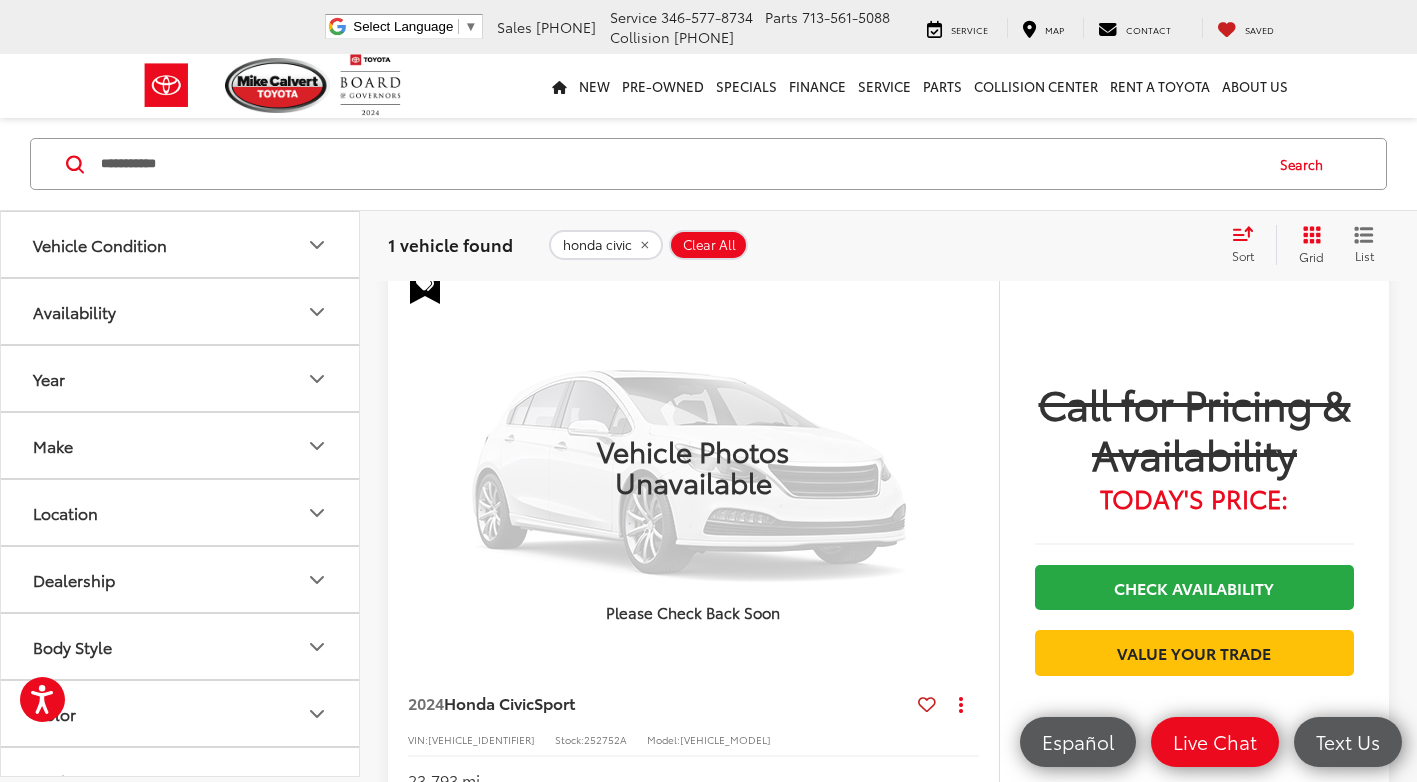 scroll, scrollTop: 607, scrollLeft: 0, axis: vertical 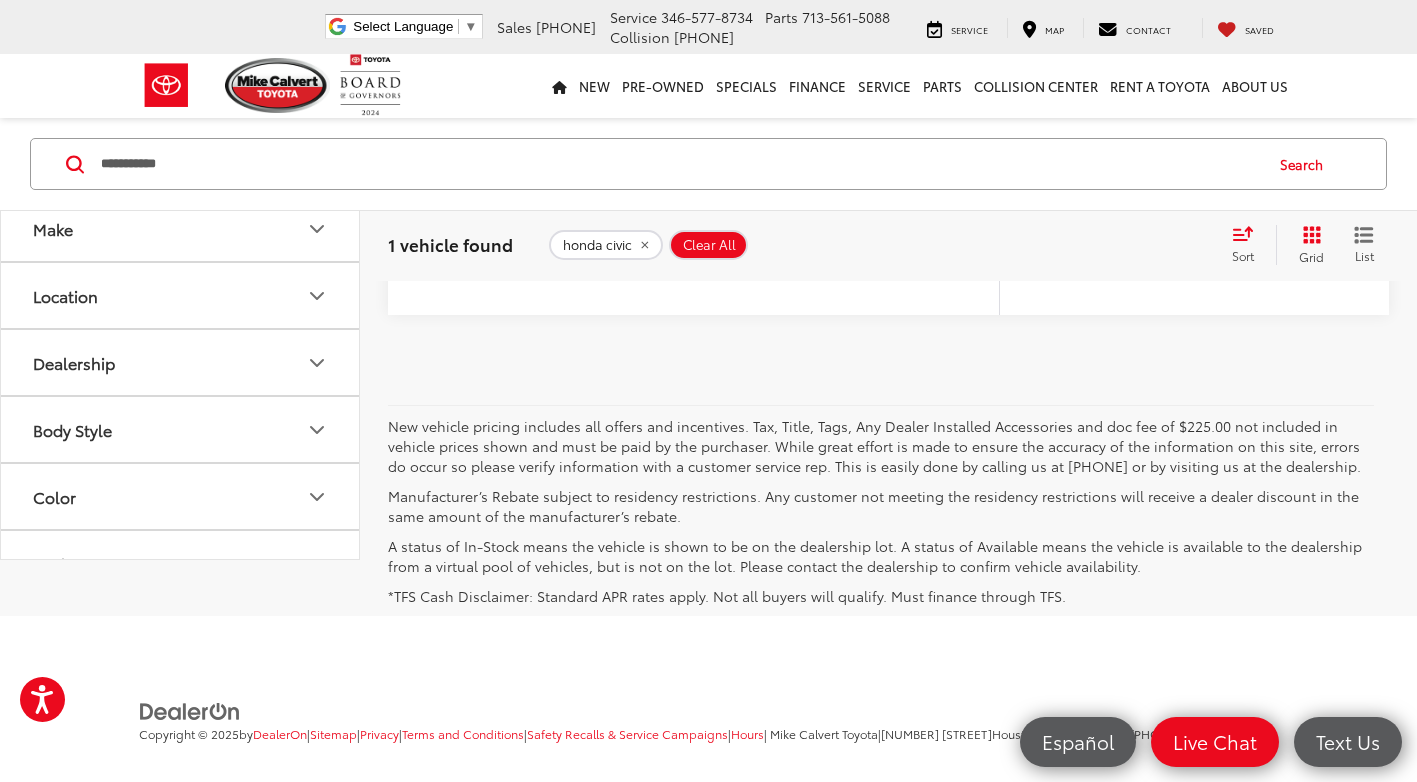 click on "Vehicle Photos Unavailable Please Check Back Soon 2024  Honda Civic  Sport
Copy Link Share Print View Details VIN:  19XFL2H81RE016204 Stock:  252752A Model:  FL2H8REW 23,793 mi Features Adaptive Cruise Control Bluetooth® Remote Start Android Auto Apple CarPlay Keyless Entry Disclaimer More Details Comments Dealer Comments Mike Calvert Toyota has been here in Houston for 35 years. Family owned and operated we have again been Nationally Recognized for outstanding Customer Service, Sales and Service. From the moment you contact us, you'll know our commitment to Customer Service is second to none. We strive to make your experience with Mike Calvert Toyota a good one - for the life of your vehicle. Whether you need to Purchase, Finance, or Service a New or Pre-Owned car, you've come to the right place. It will be a pleasure to serve you. 29/37 City/Highway MPG More...
Call for Pricing & Availability
Today's Price:" at bounding box center [888, 157] 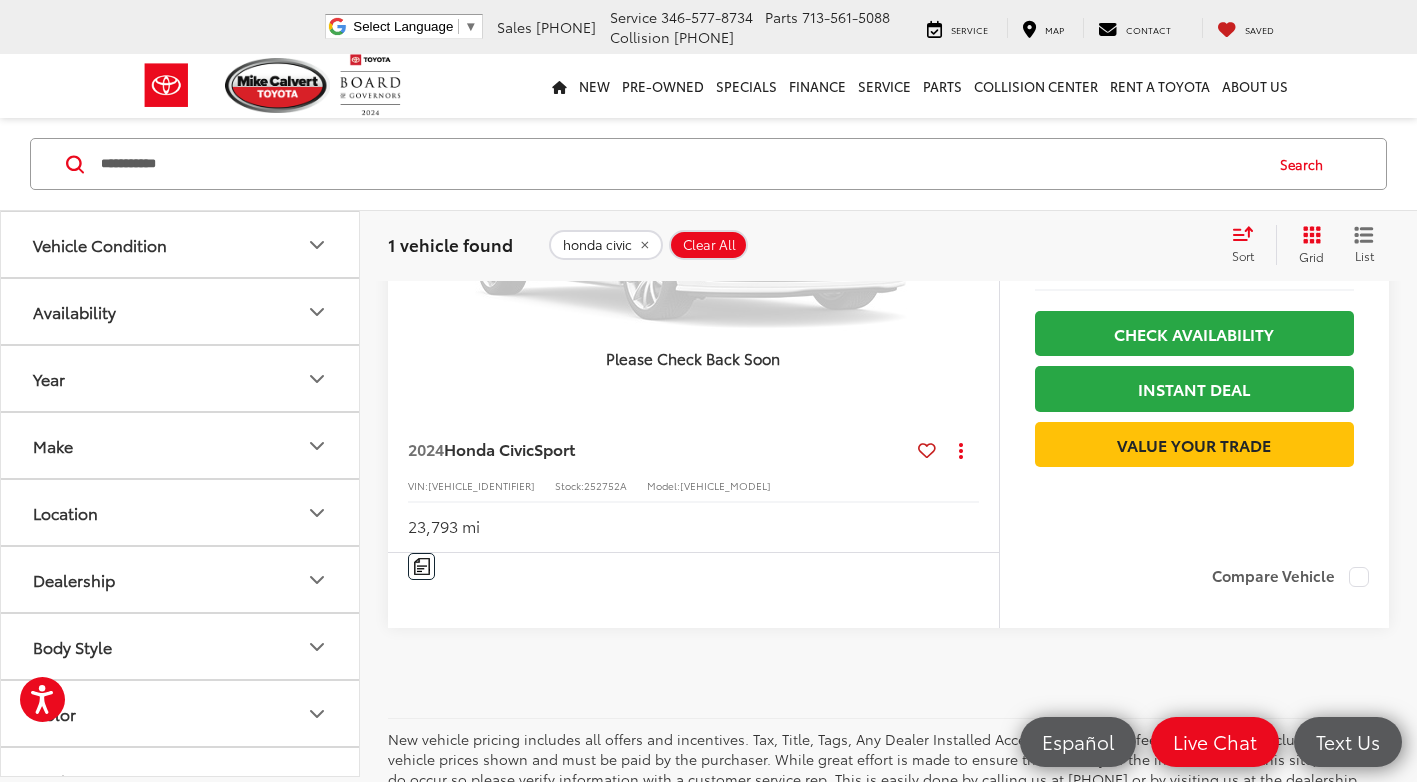 scroll, scrollTop: 0, scrollLeft: 0, axis: both 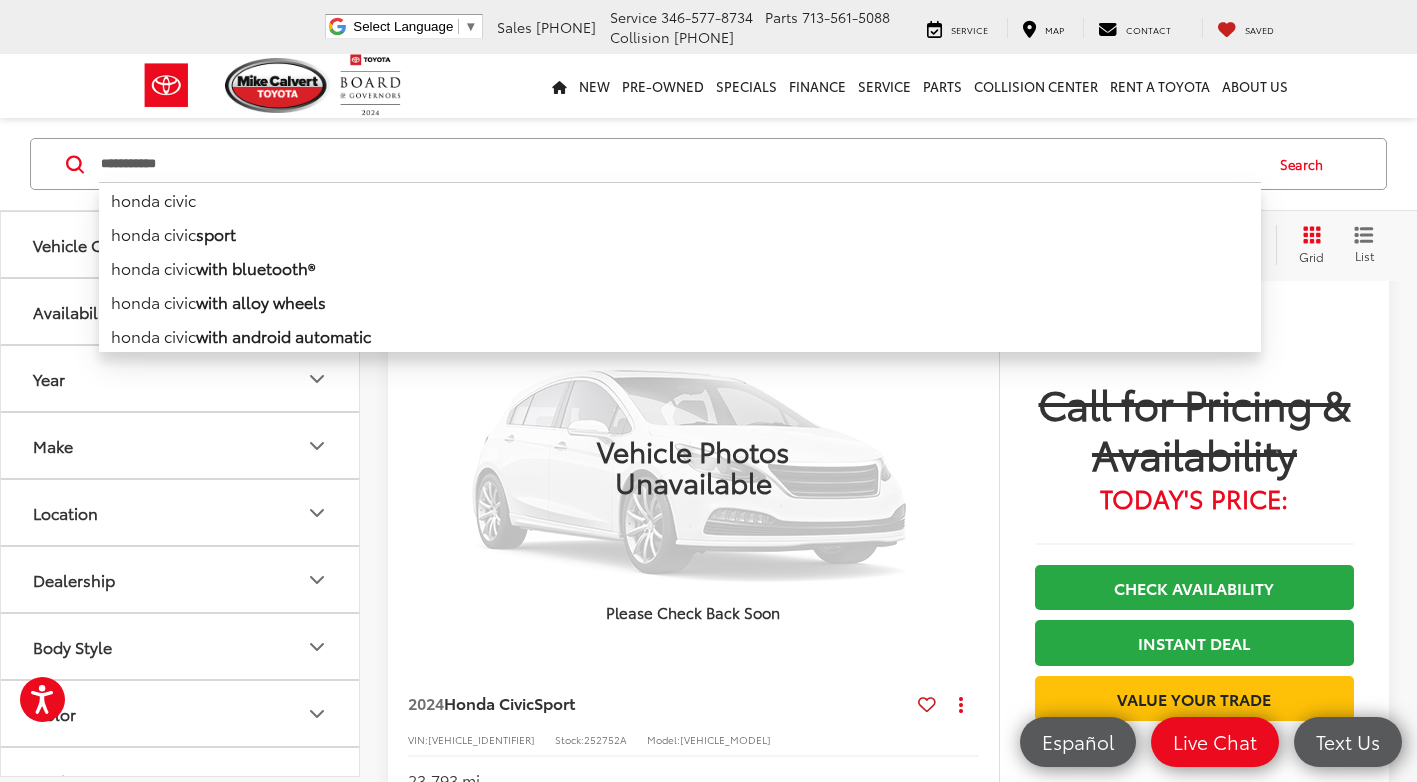click on "**********" at bounding box center (680, 164) 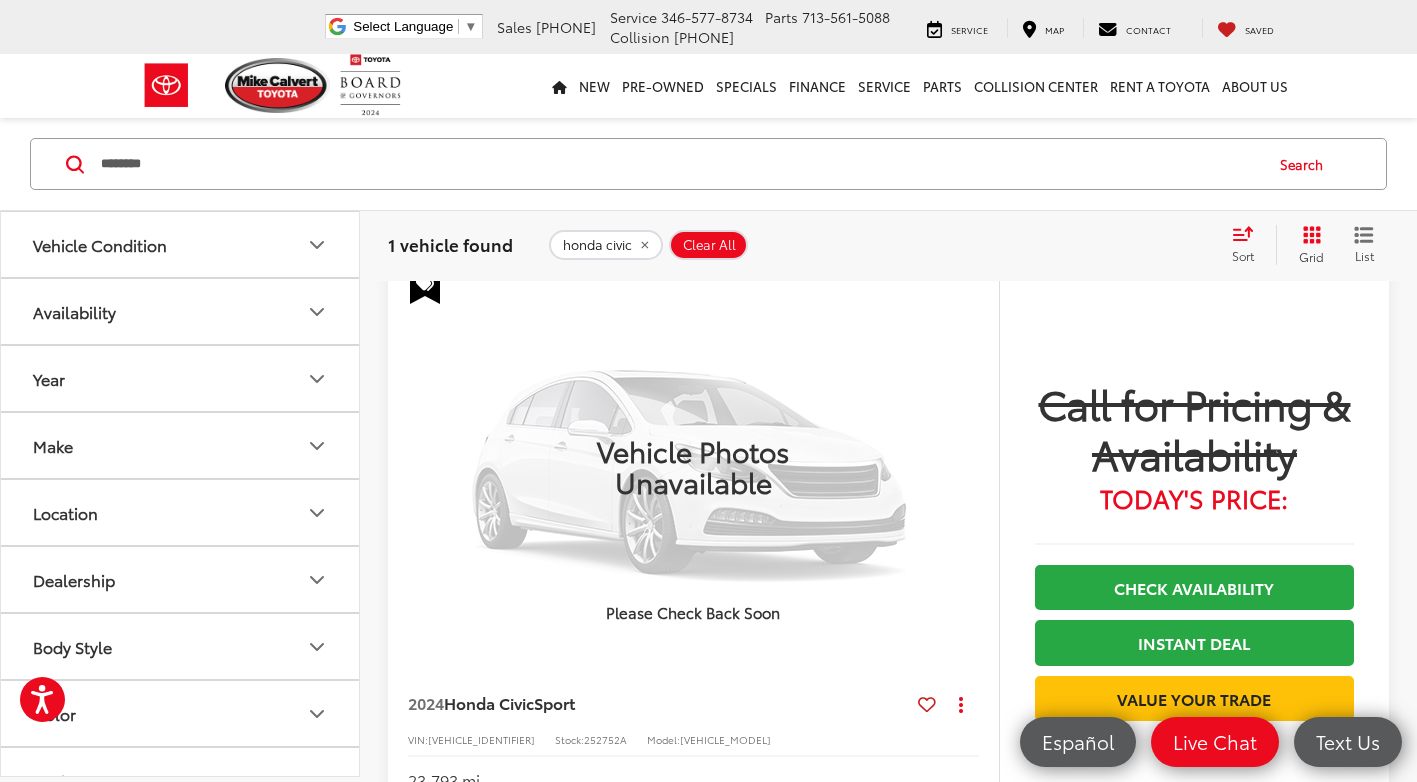type on "*******" 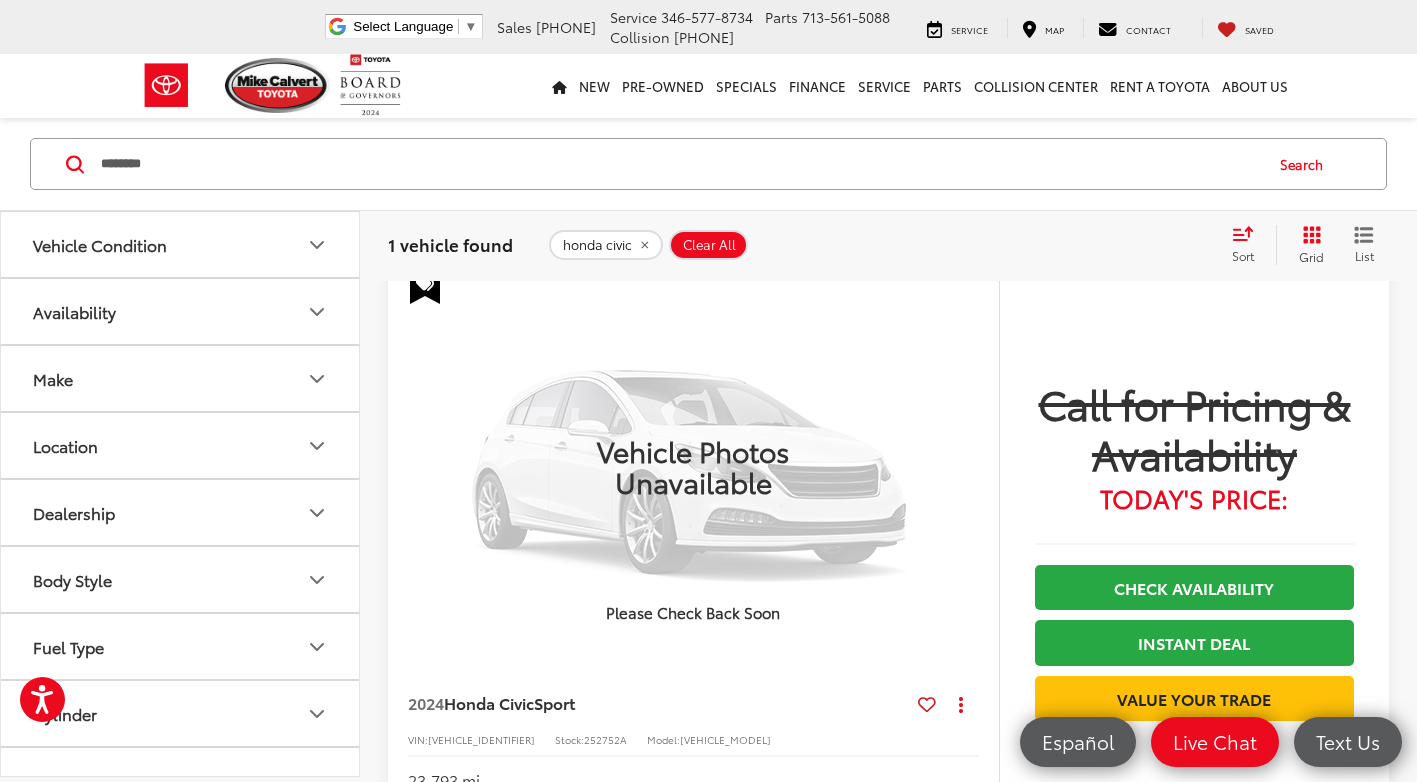 click on "Search" at bounding box center [1306, 164] 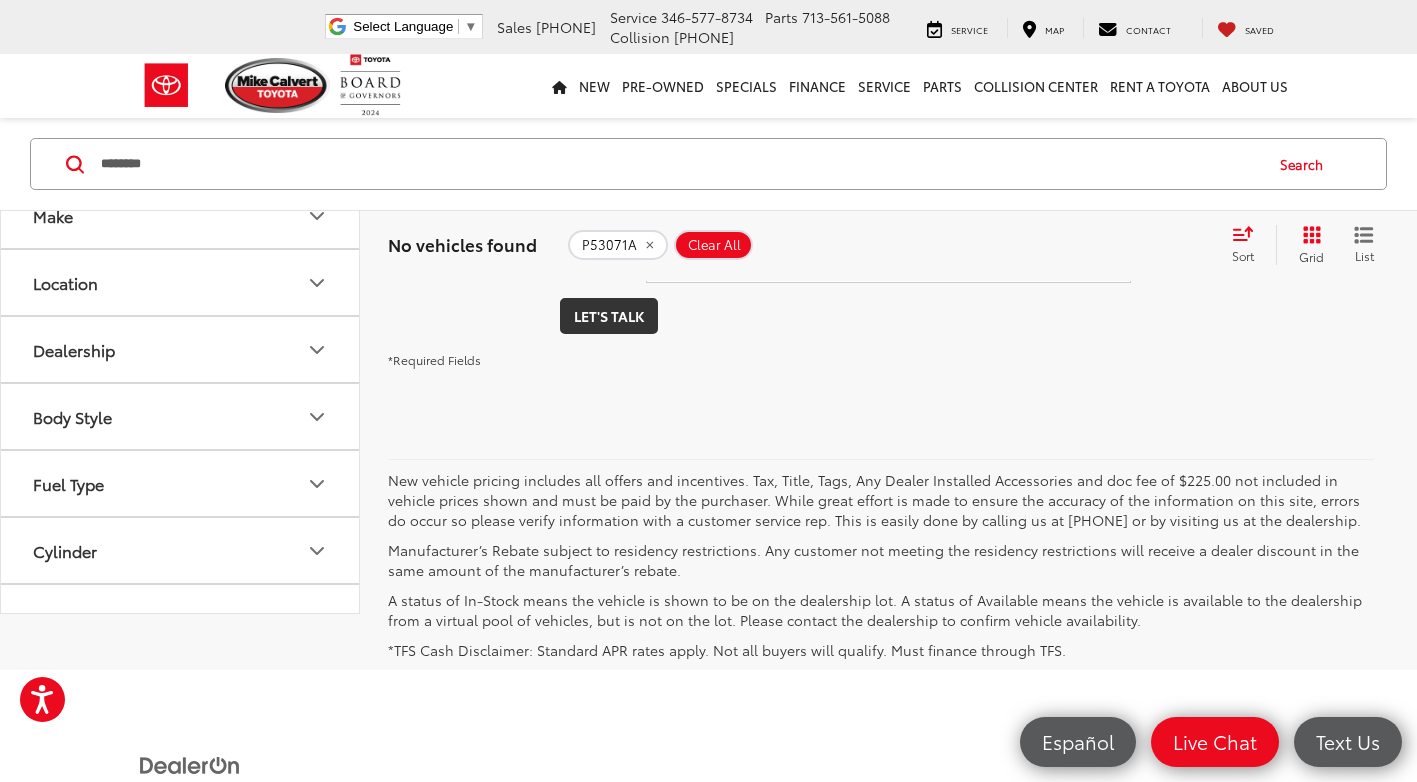 scroll, scrollTop: 0, scrollLeft: 0, axis: both 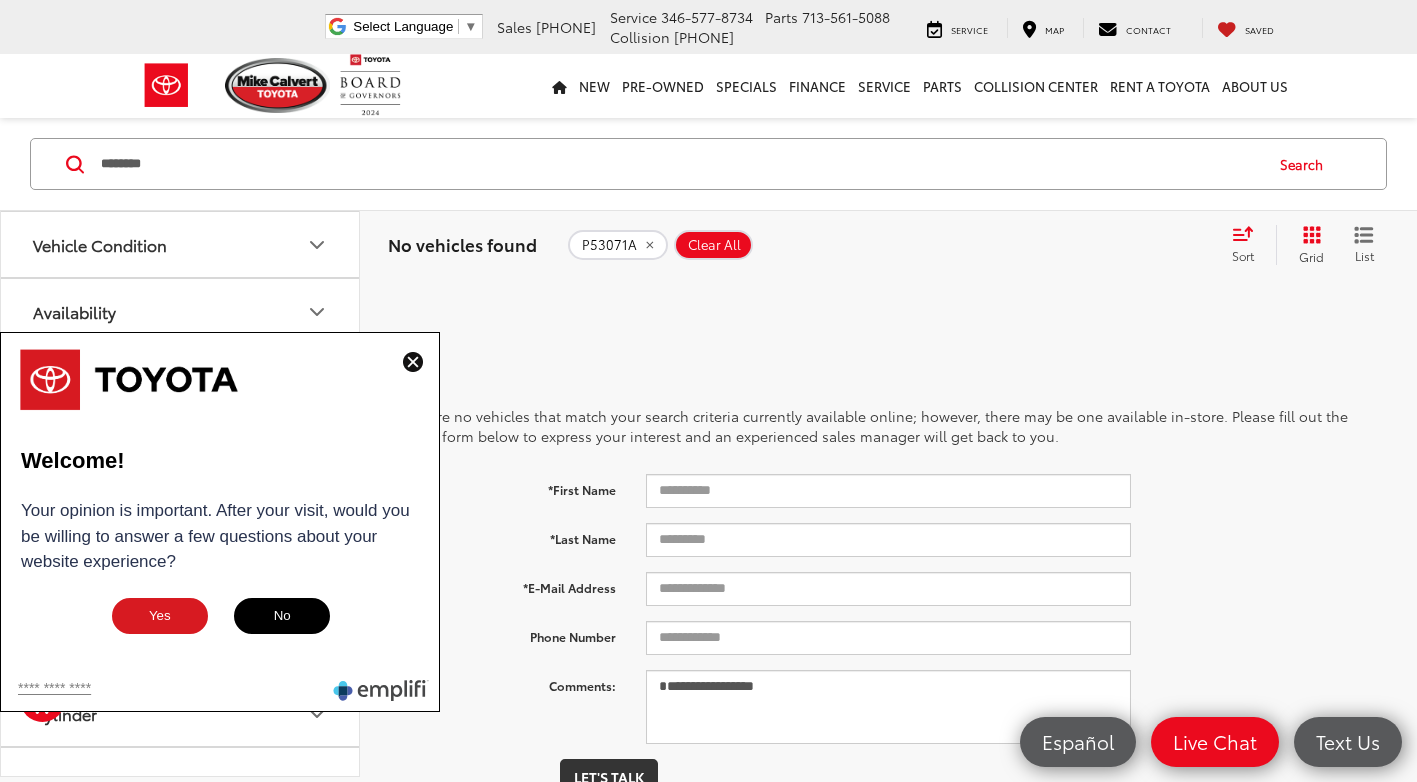 click on "*******" at bounding box center (680, 164) 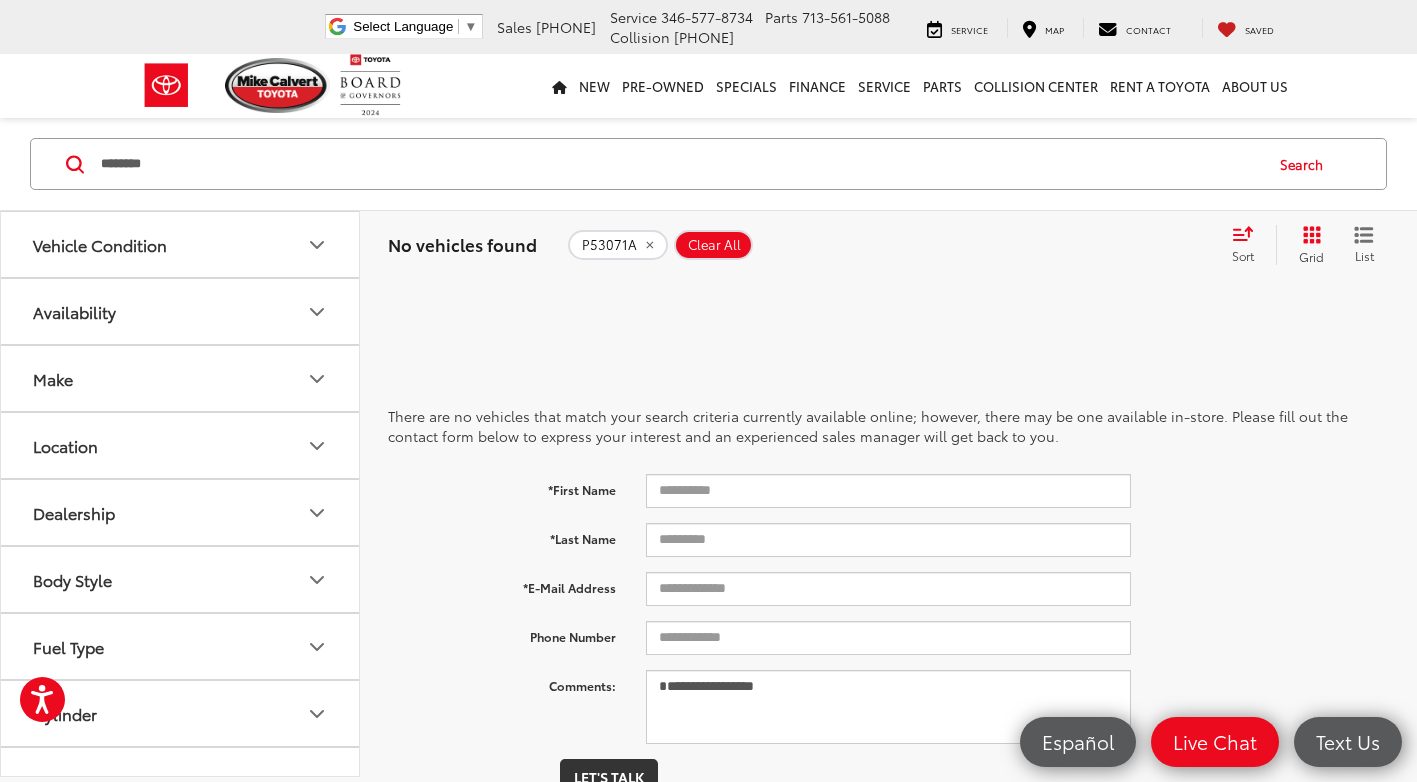 click on "*******" at bounding box center [680, 164] 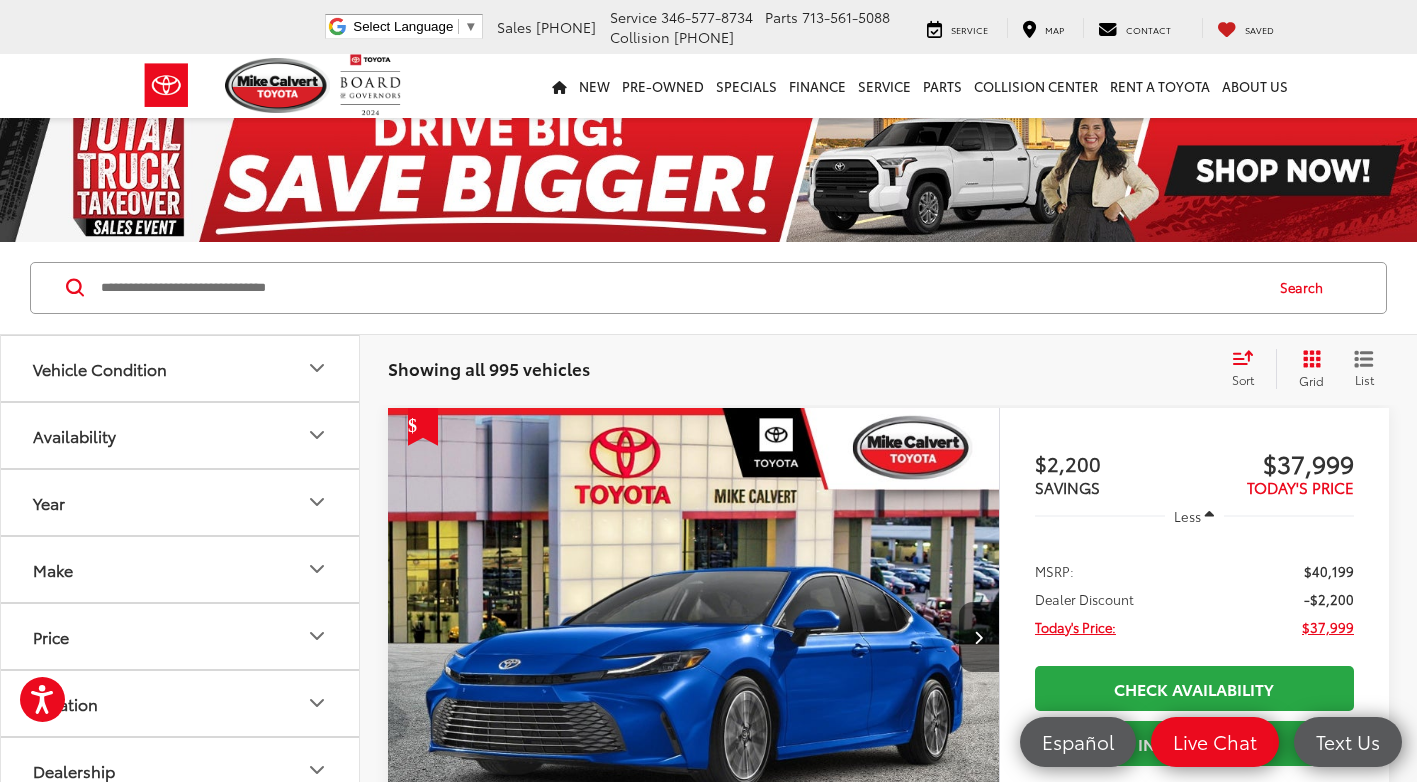 drag, startPoint x: 308, startPoint y: 294, endPoint x: 338, endPoint y: 283, distance: 31.95309 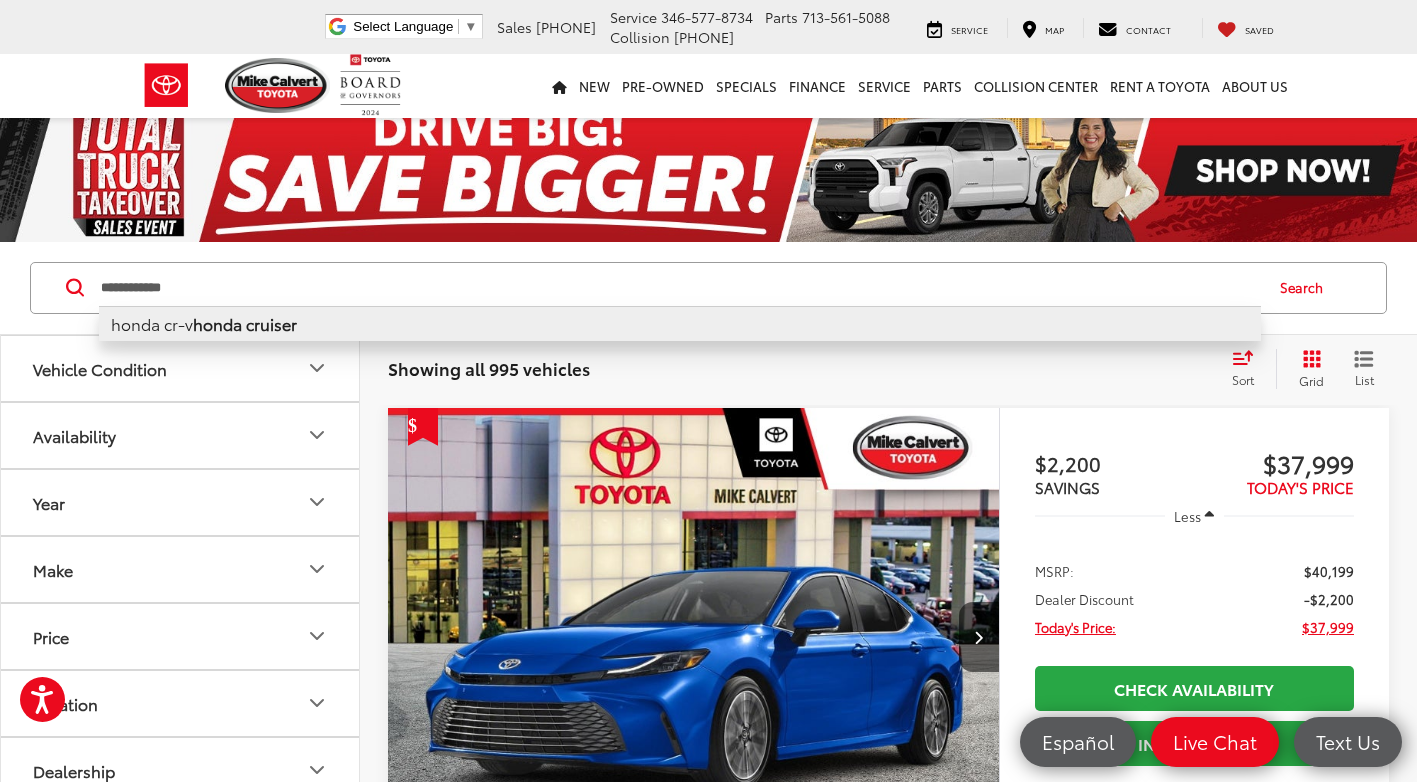 type on "**********" 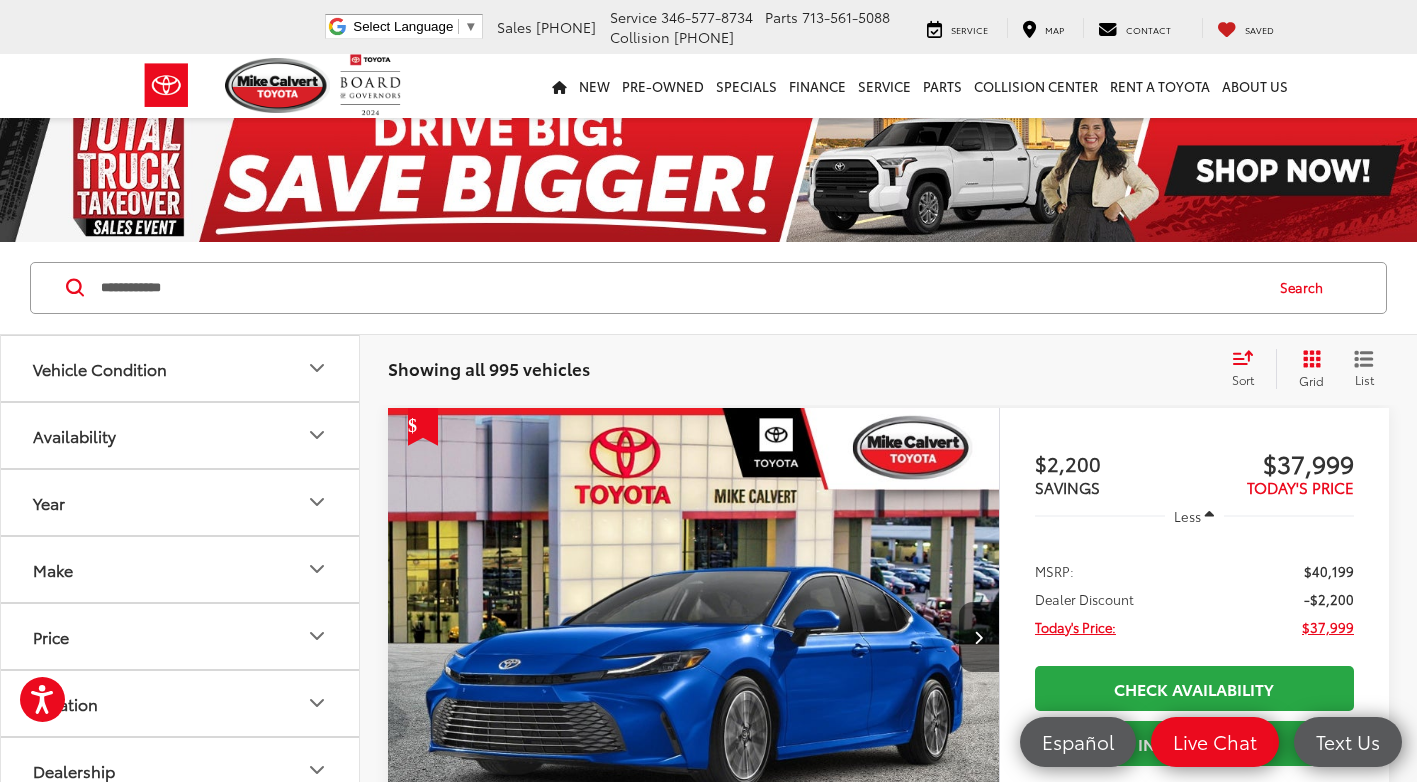 click on "Search" at bounding box center (1306, 288) 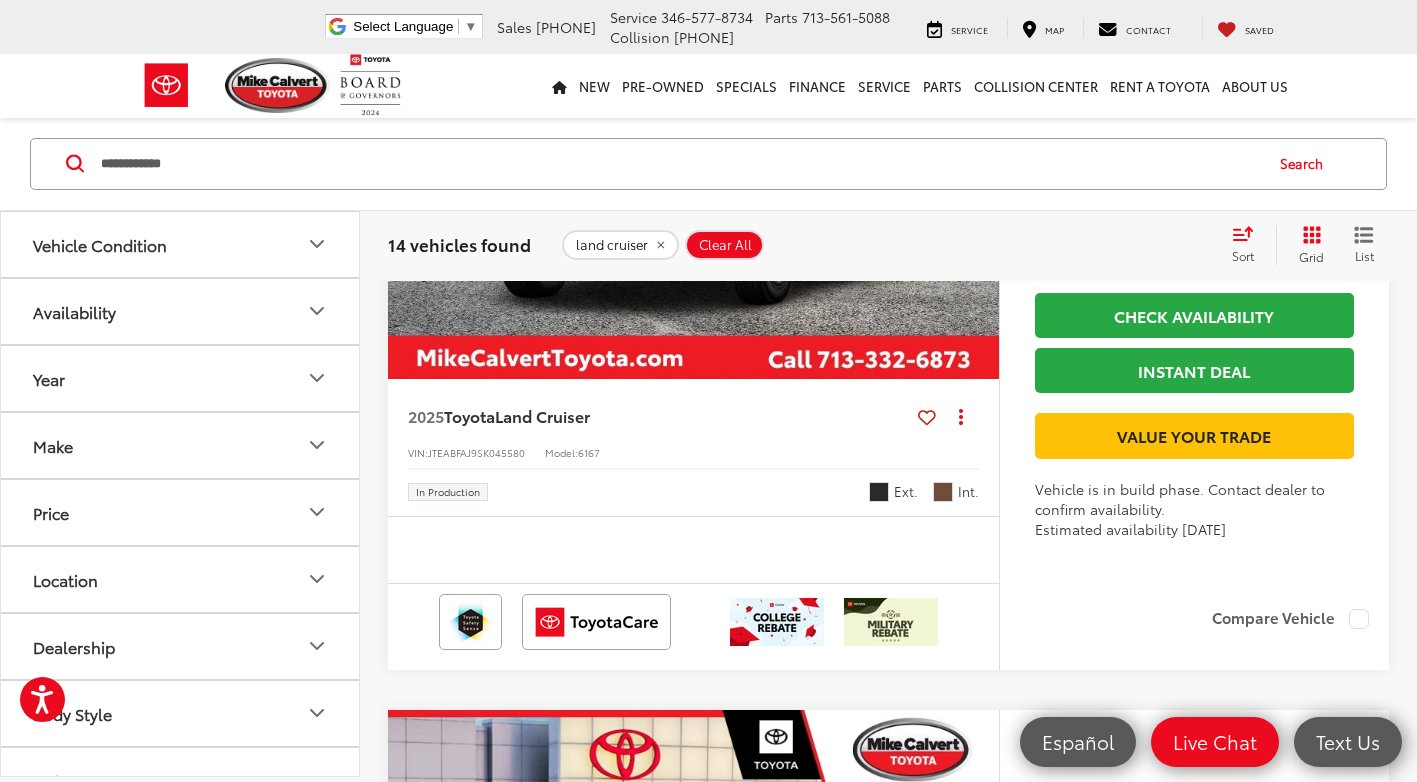 scroll, scrollTop: 7304, scrollLeft: 0, axis: vertical 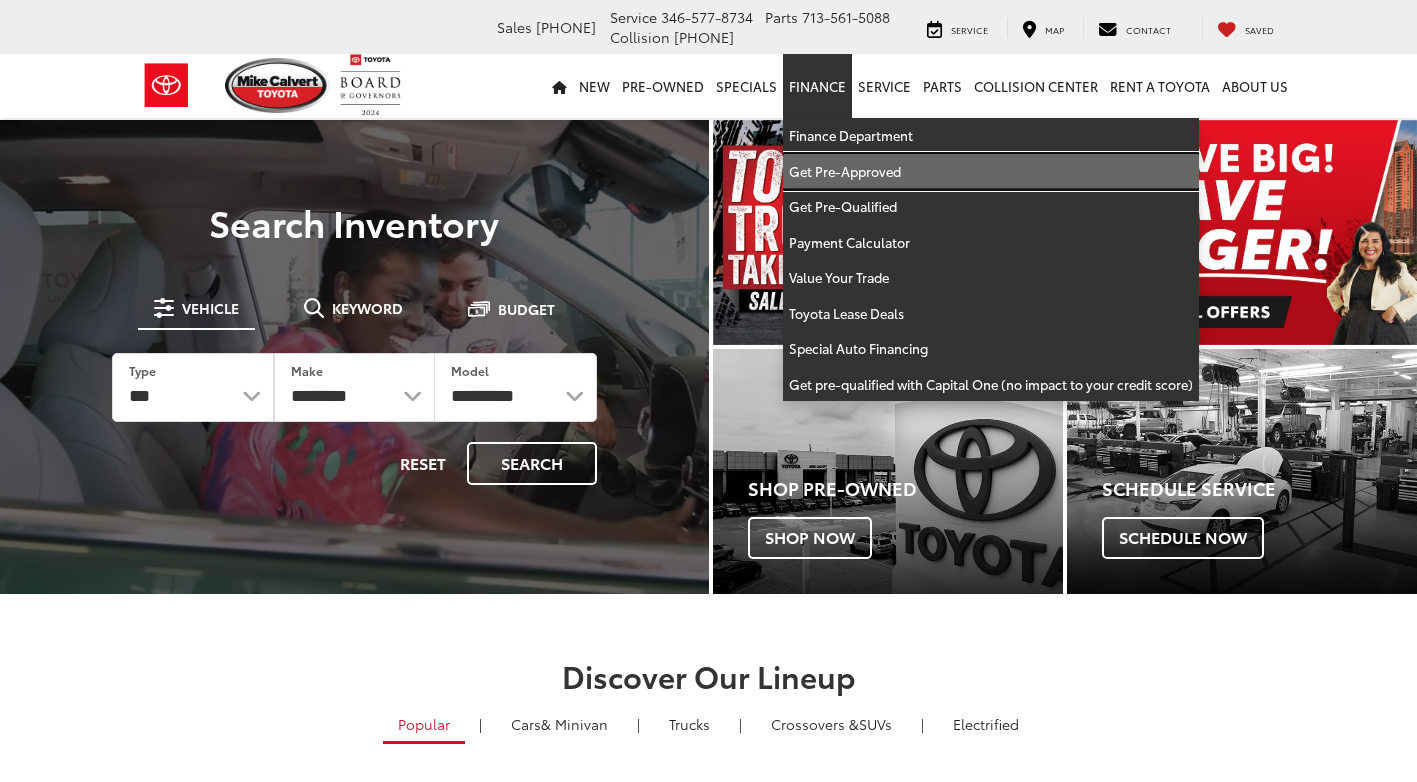 click on "Get Pre-Approved" at bounding box center (991, 172) 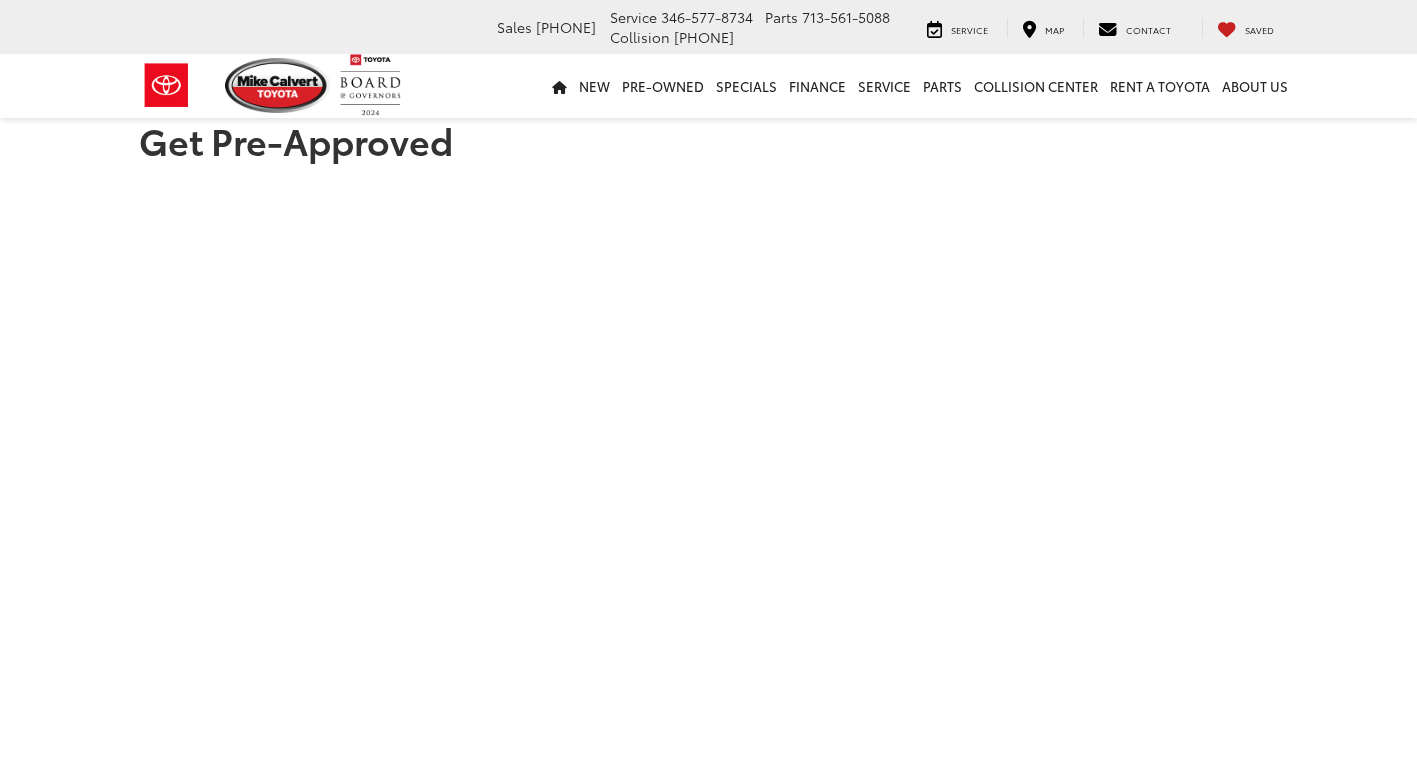 scroll, scrollTop: 0, scrollLeft: 0, axis: both 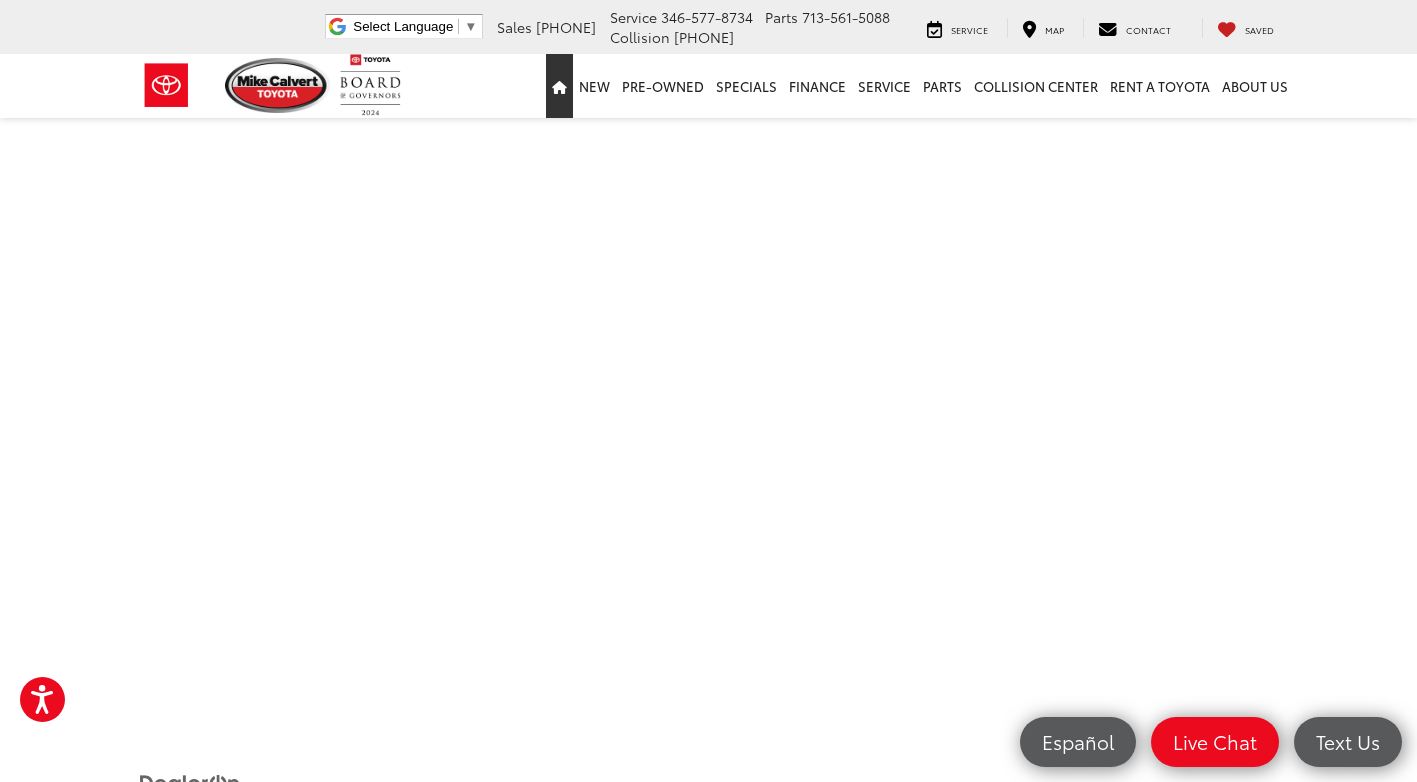 click at bounding box center [559, 86] 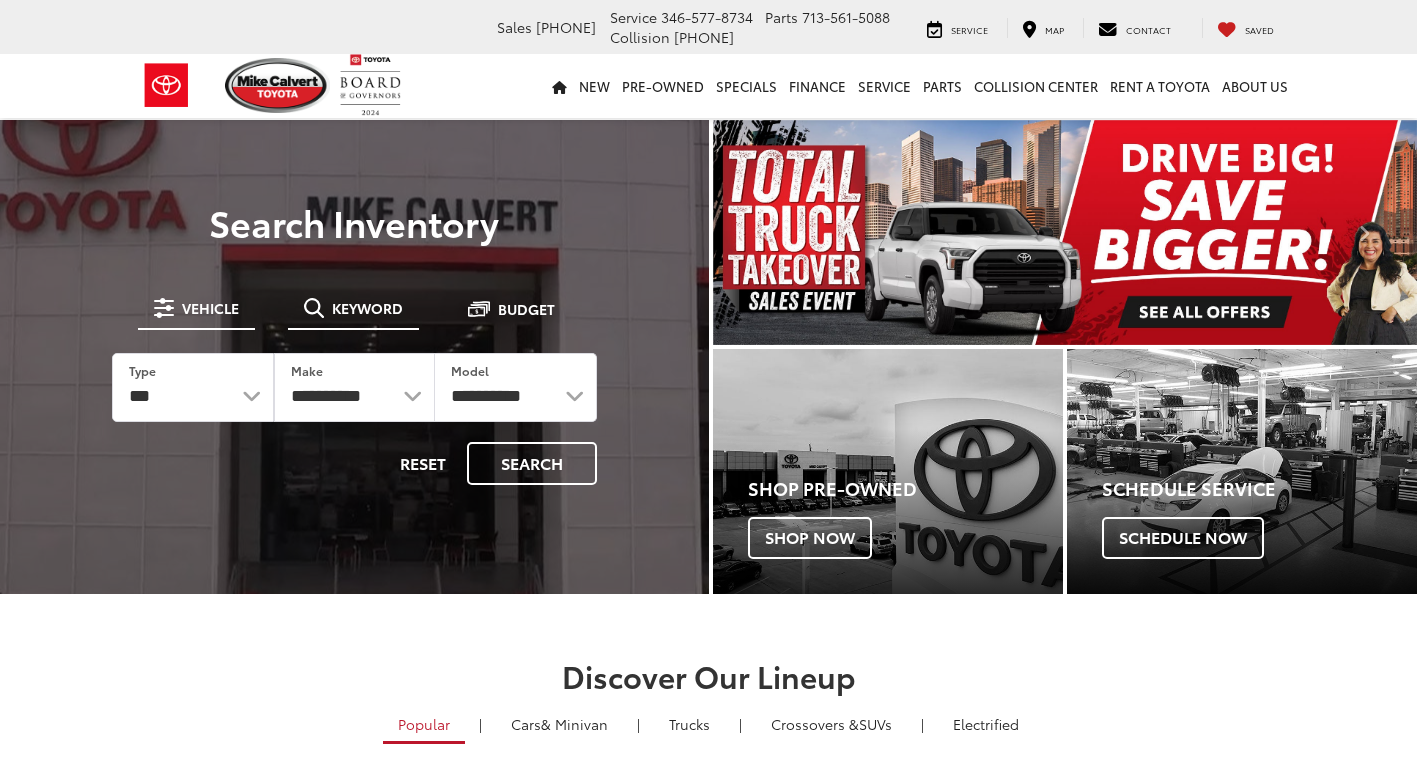 click on "Search Inventory" at bounding box center (354, 222) 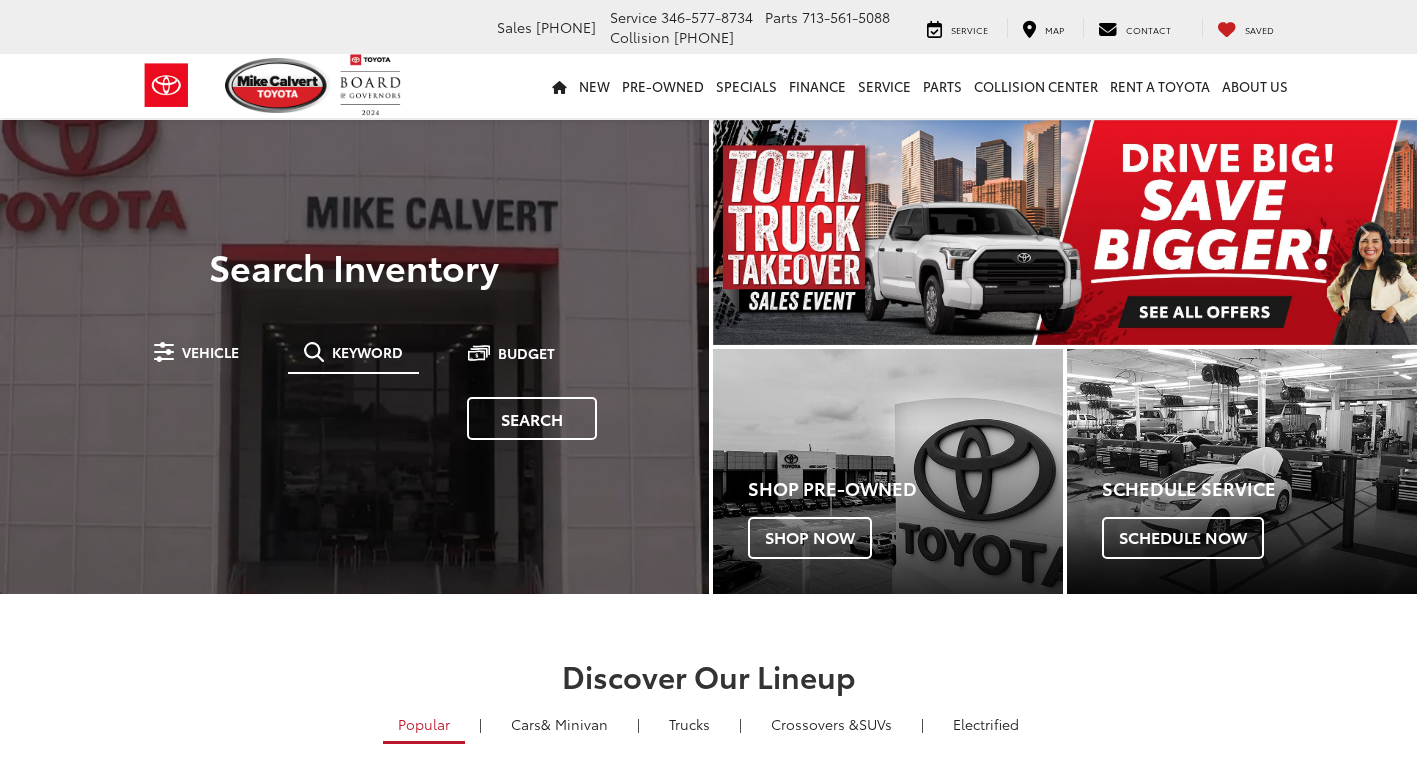 scroll, scrollTop: 0, scrollLeft: 0, axis: both 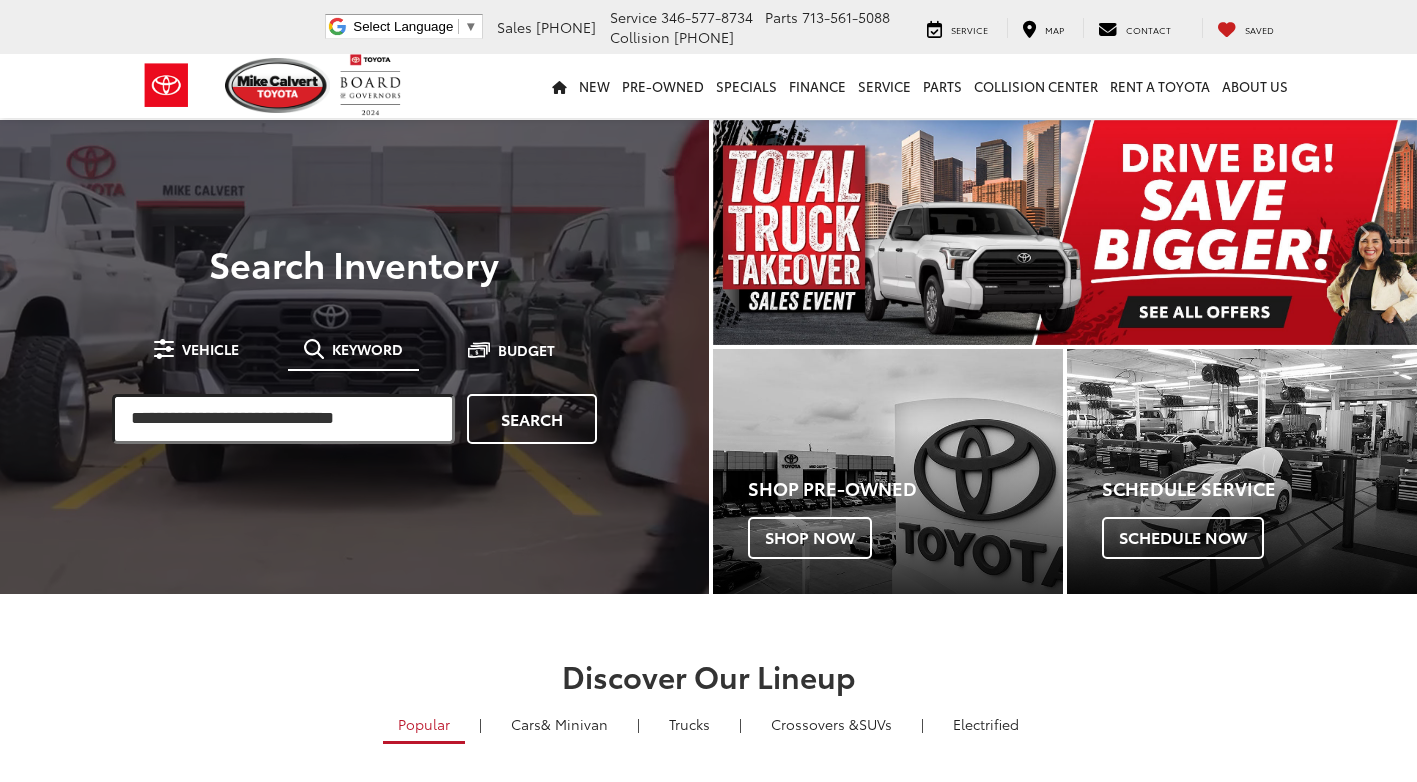 drag, startPoint x: 327, startPoint y: 409, endPoint x: 1360, endPoint y: 149, distance: 1065.2178 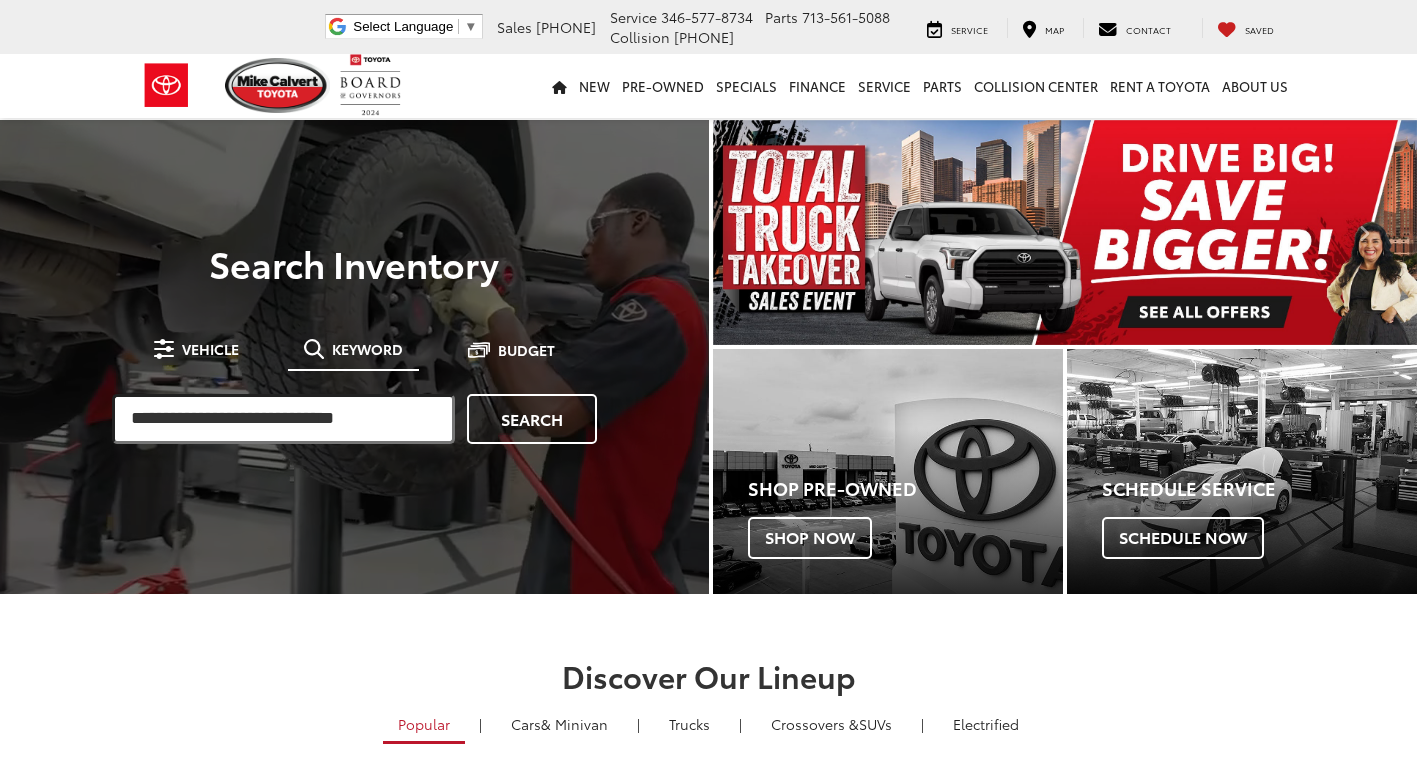 click at bounding box center [283, 419] 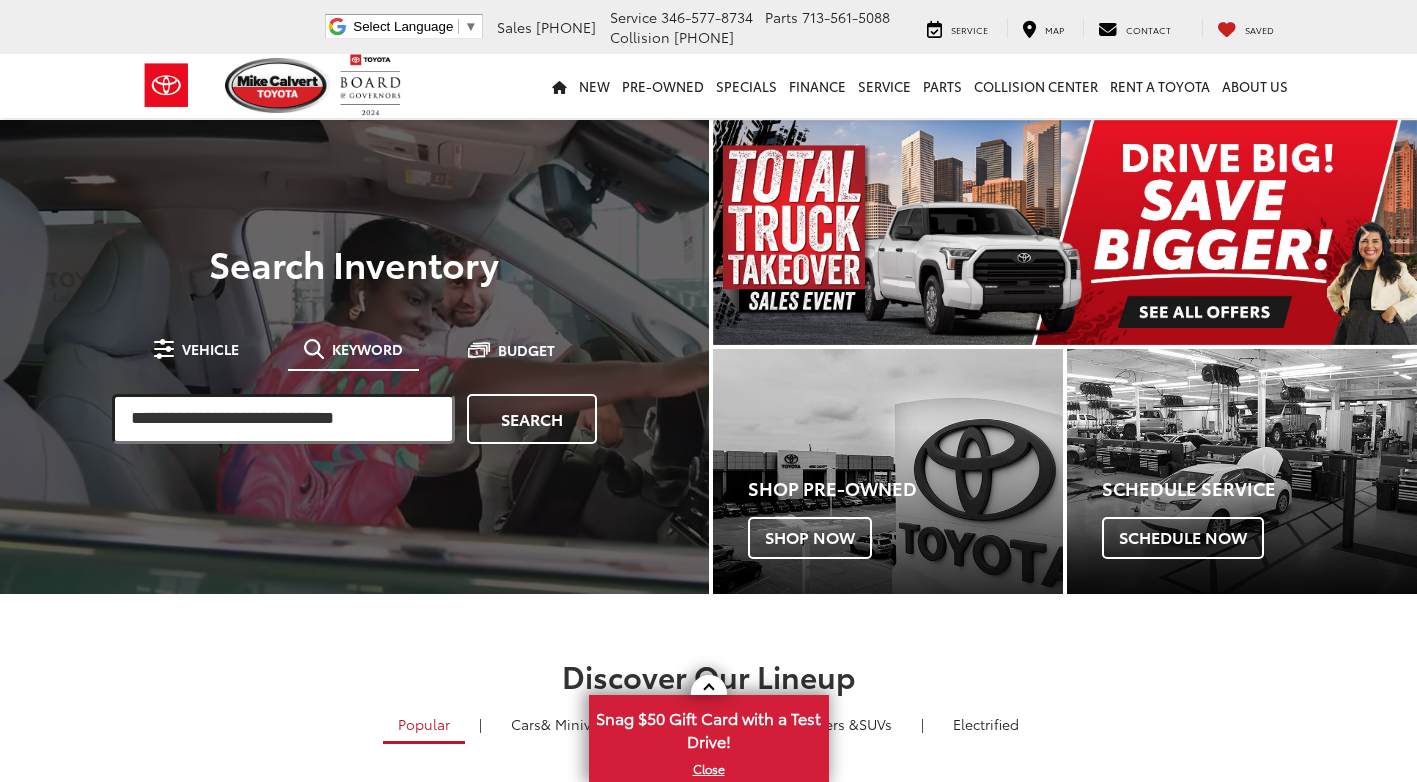 scroll, scrollTop: 0, scrollLeft: 0, axis: both 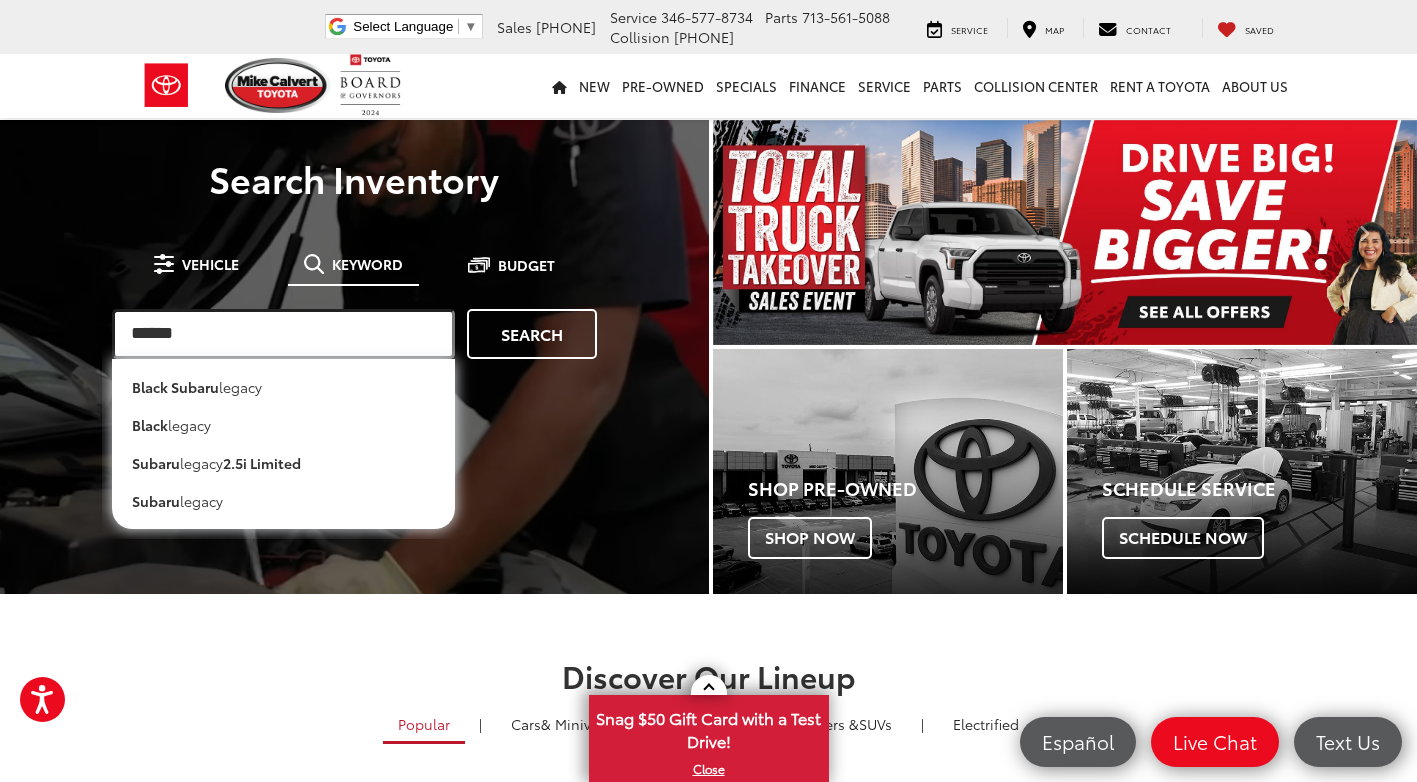 type on "******" 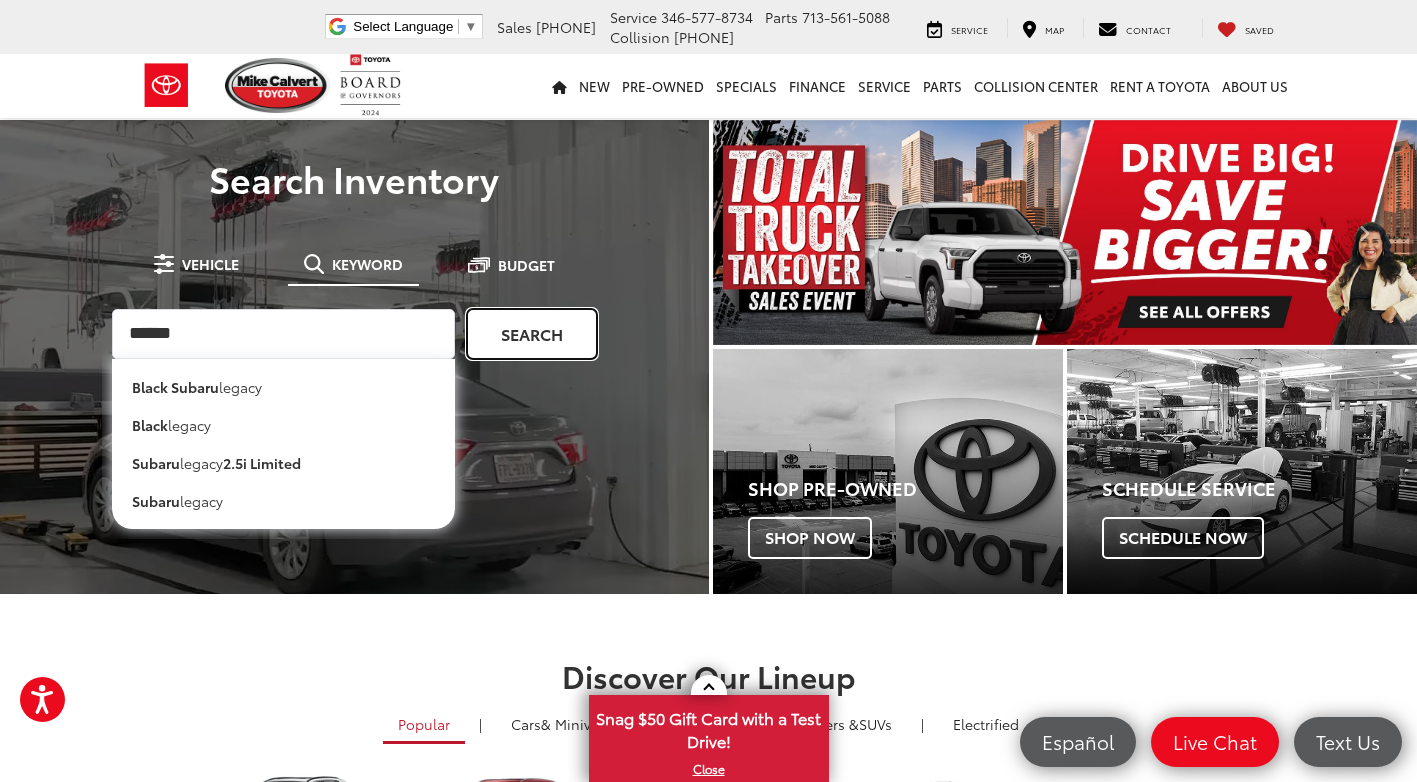 click on "Search" at bounding box center [532, 334] 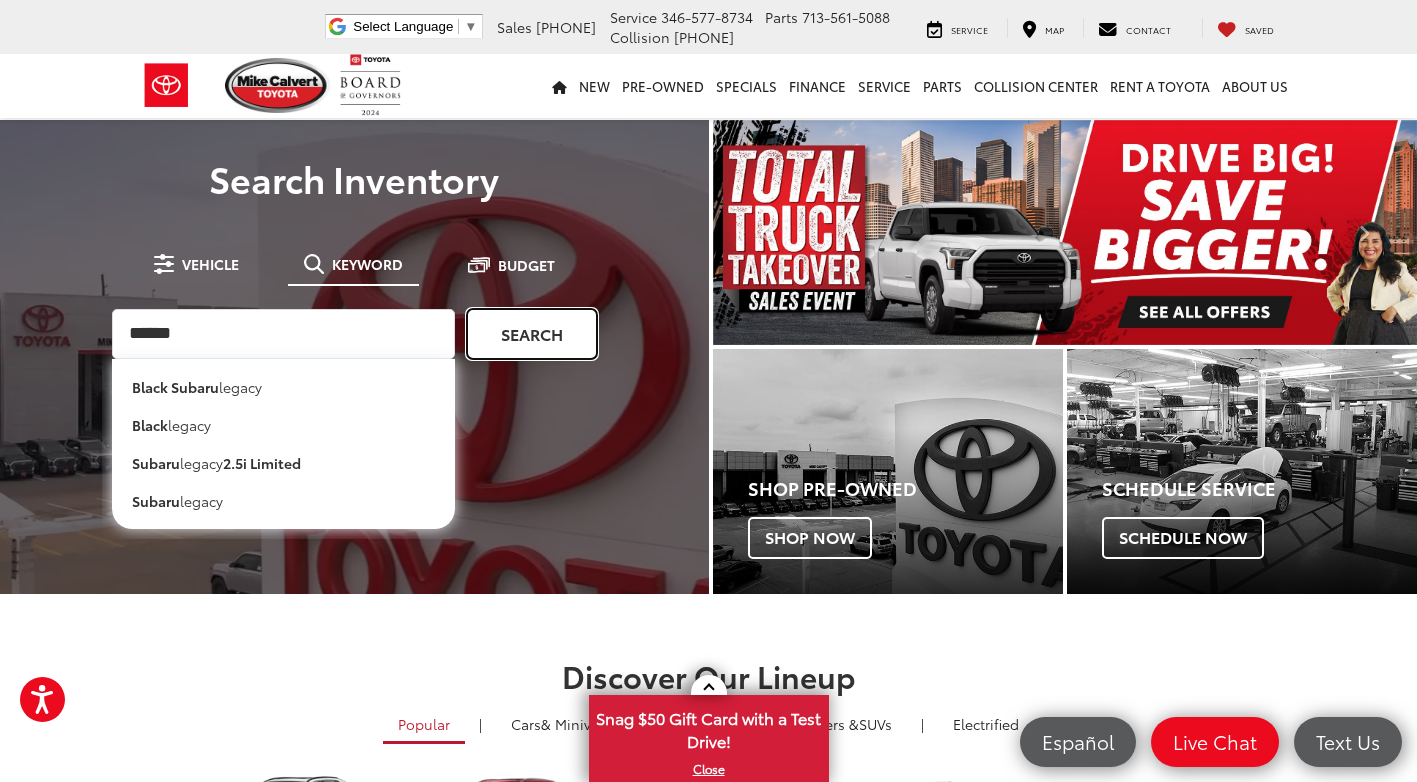 scroll, scrollTop: 0, scrollLeft: 0, axis: both 